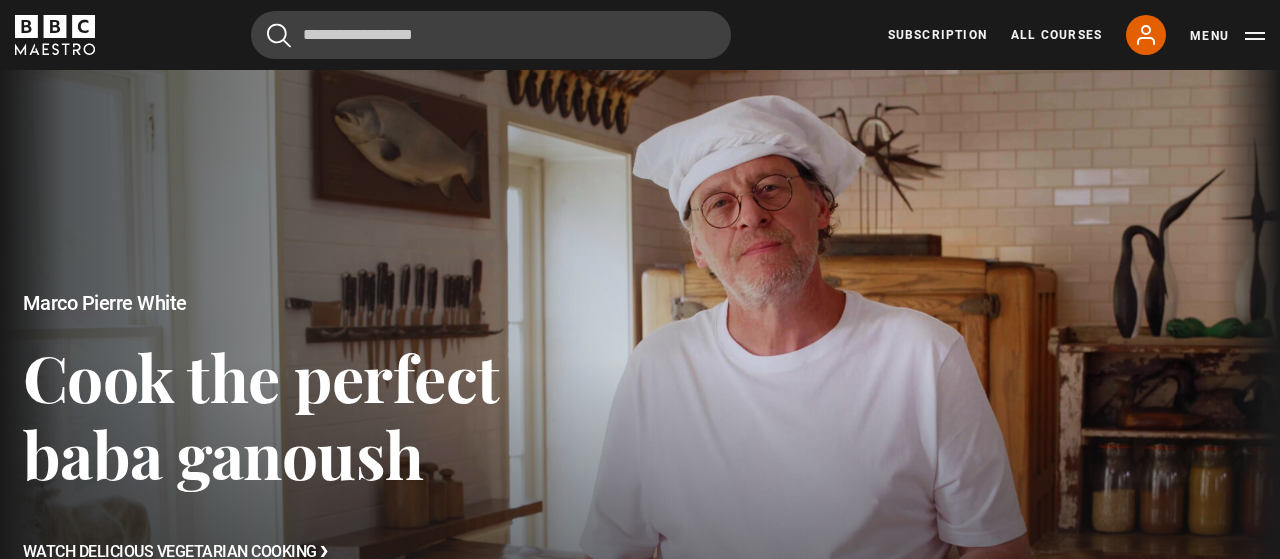 scroll, scrollTop: 0, scrollLeft: 0, axis: both 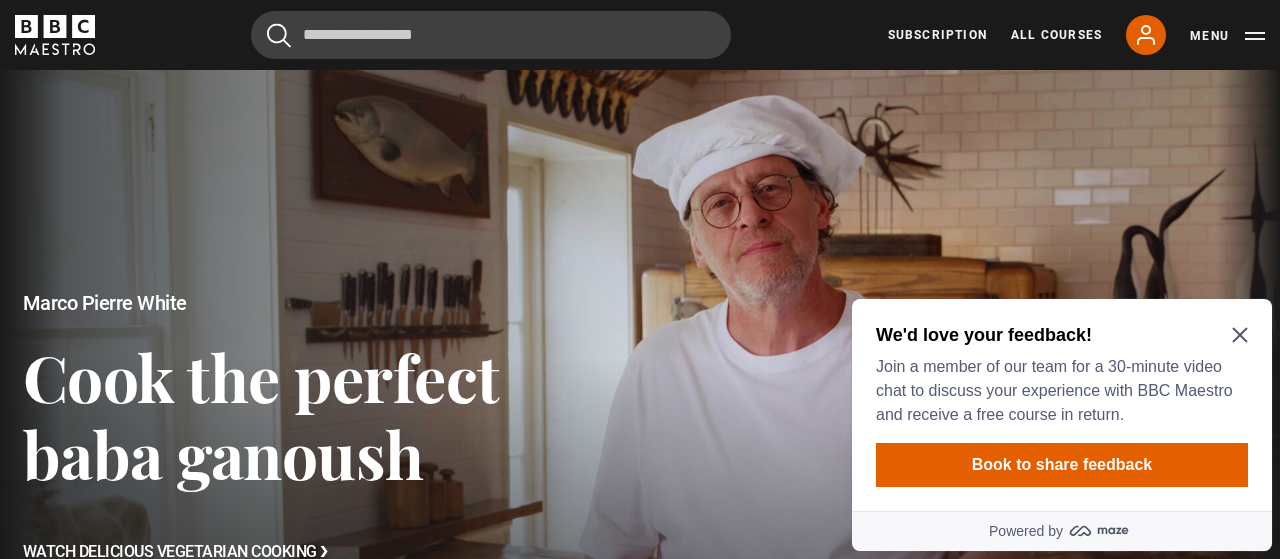 click 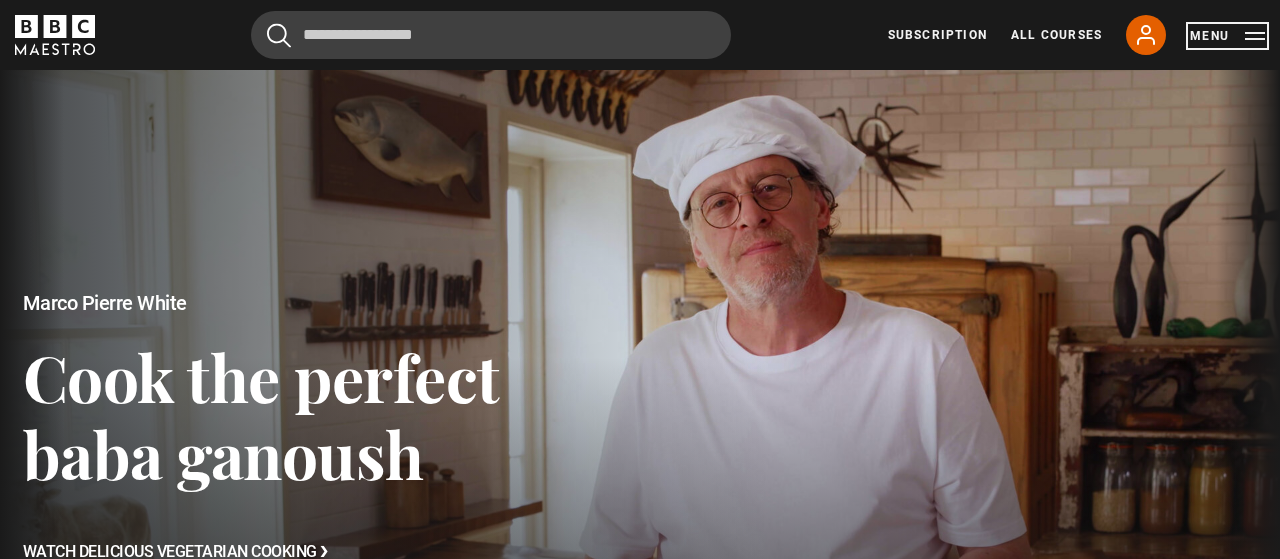 click on "Menu" at bounding box center (1227, 36) 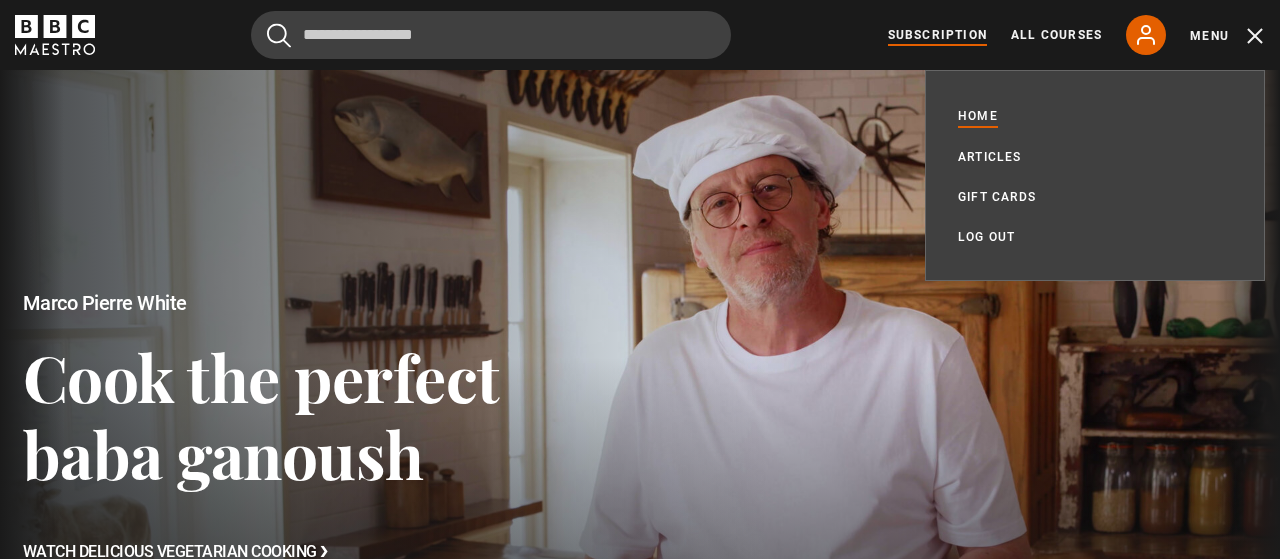 click on "Subscription" at bounding box center [937, 35] 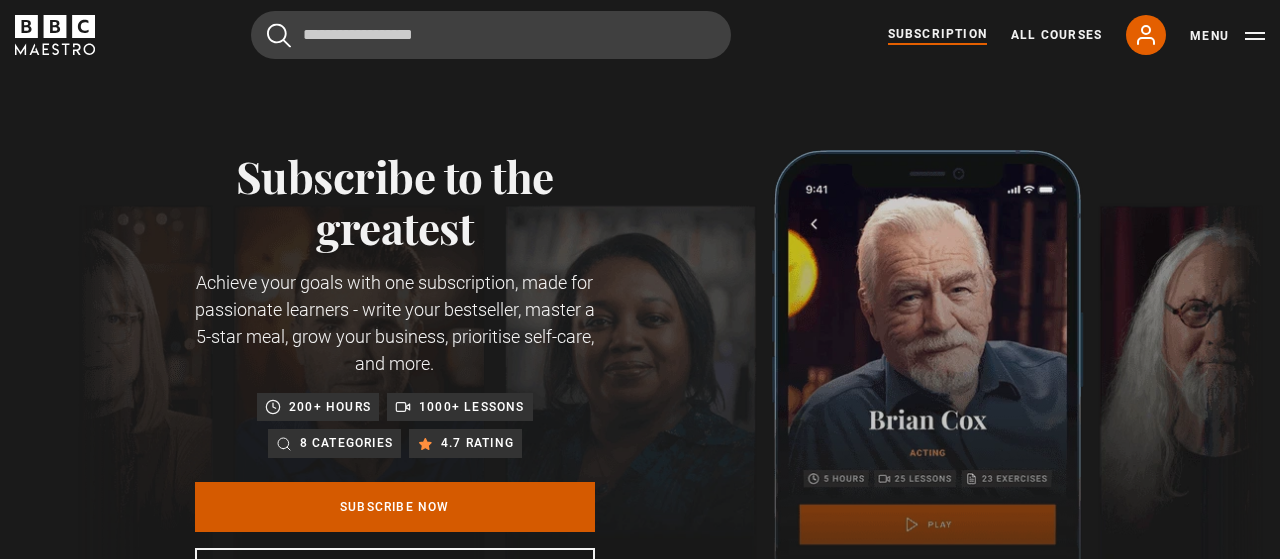scroll, scrollTop: 0, scrollLeft: 0, axis: both 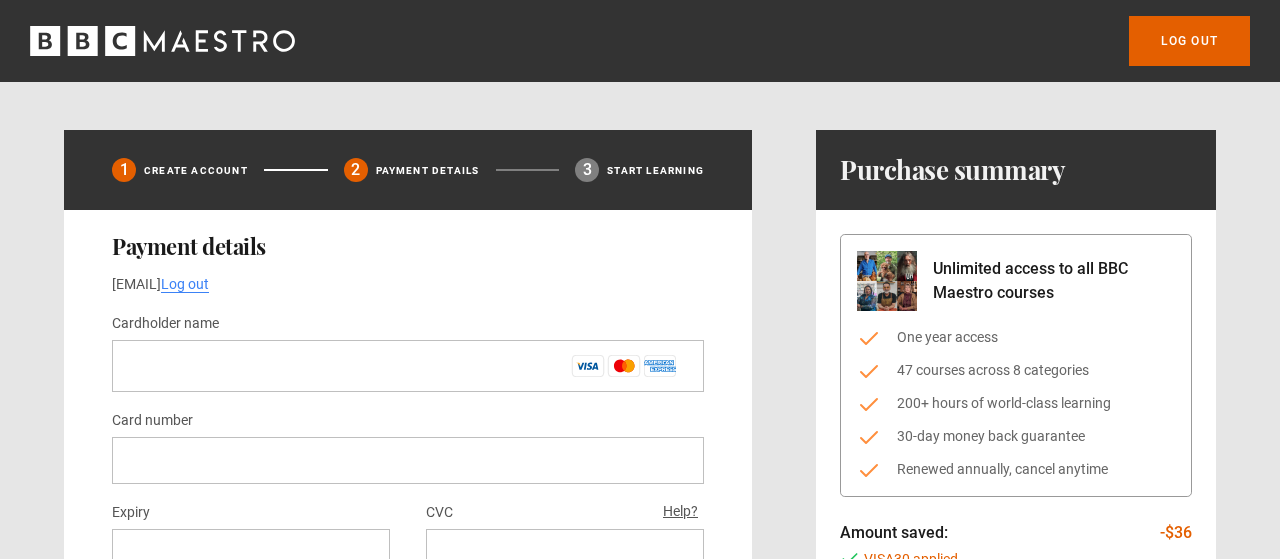 type on "*********" 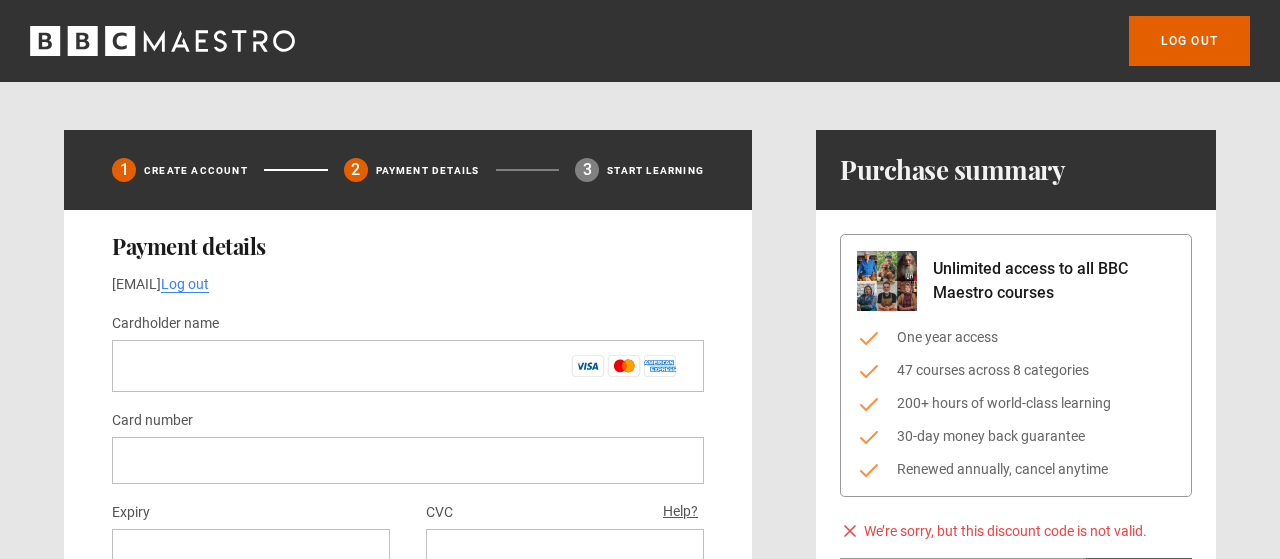 click at bounding box center (640, 1431) 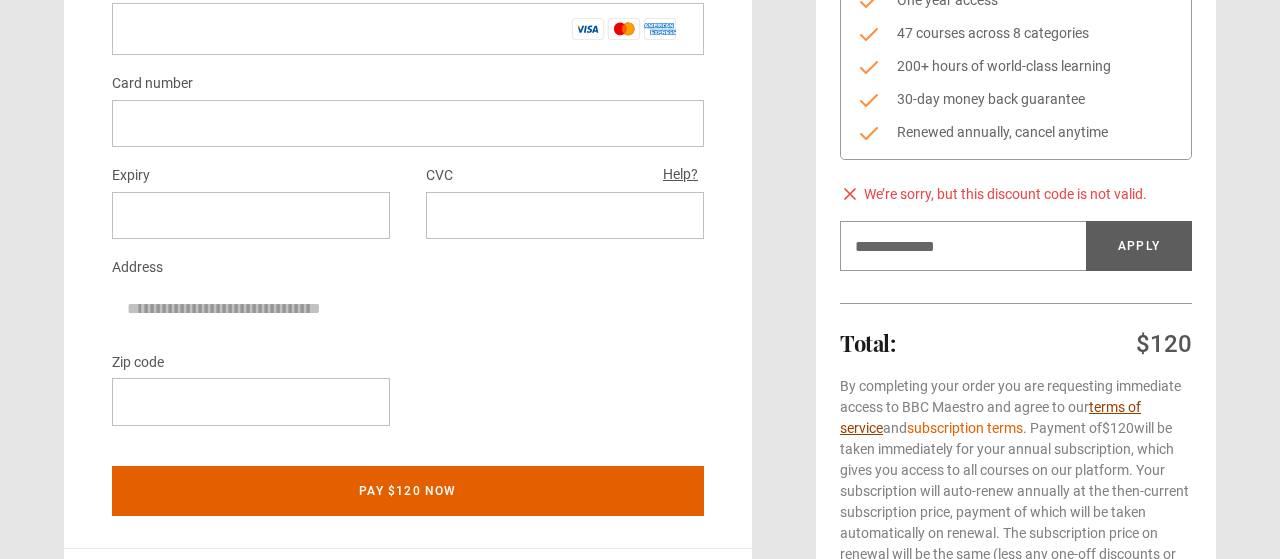 scroll, scrollTop: 316, scrollLeft: 0, axis: vertical 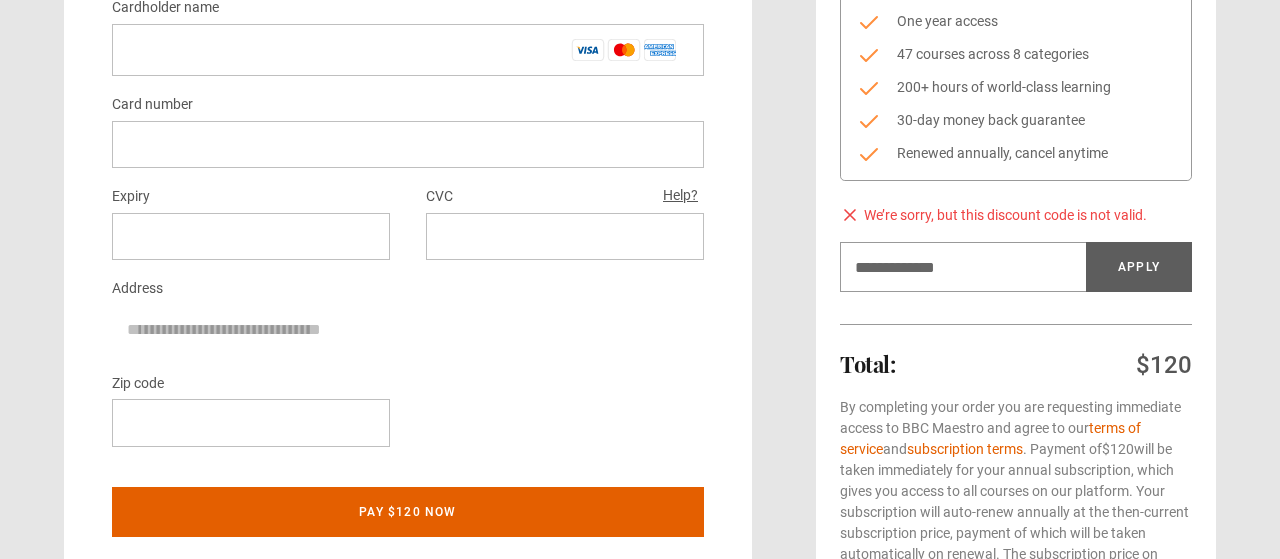 click at bounding box center [640, 1434] 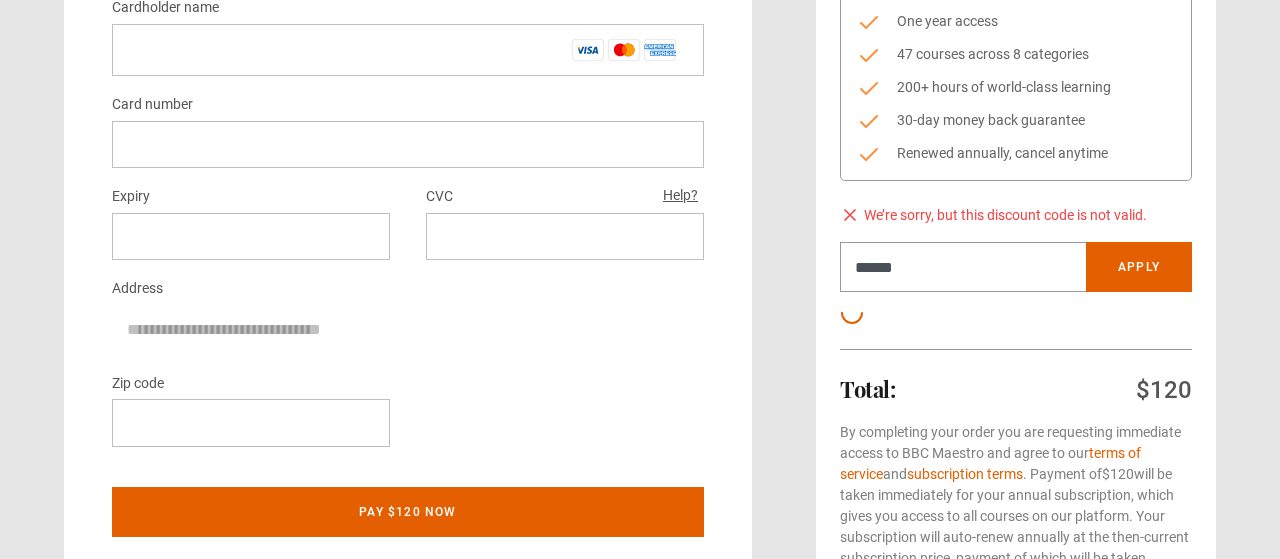 type on "********" 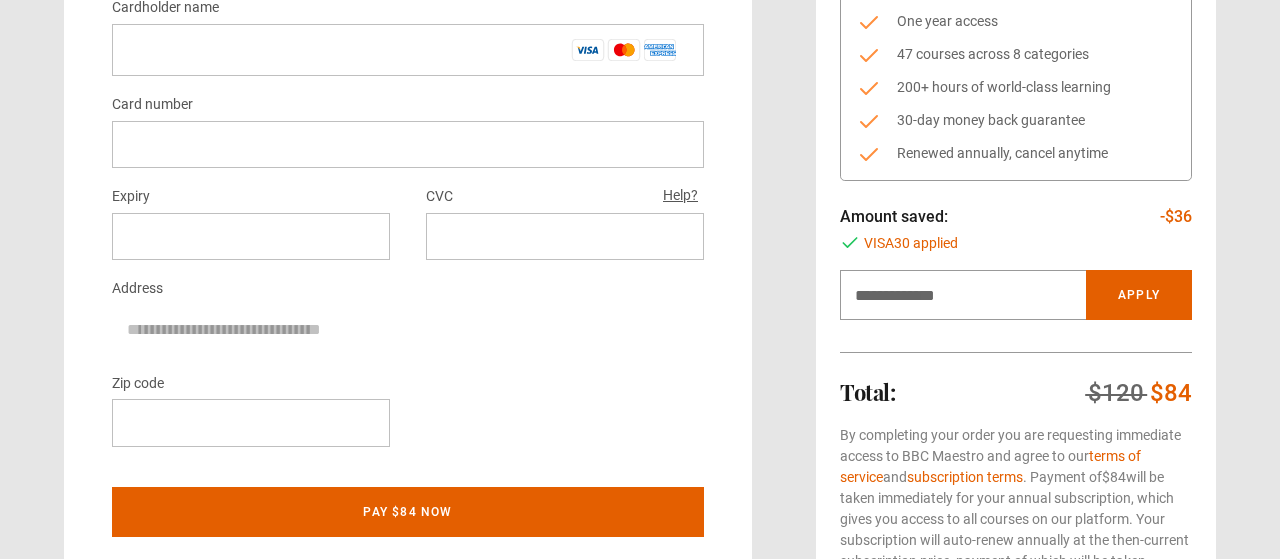 type on "******" 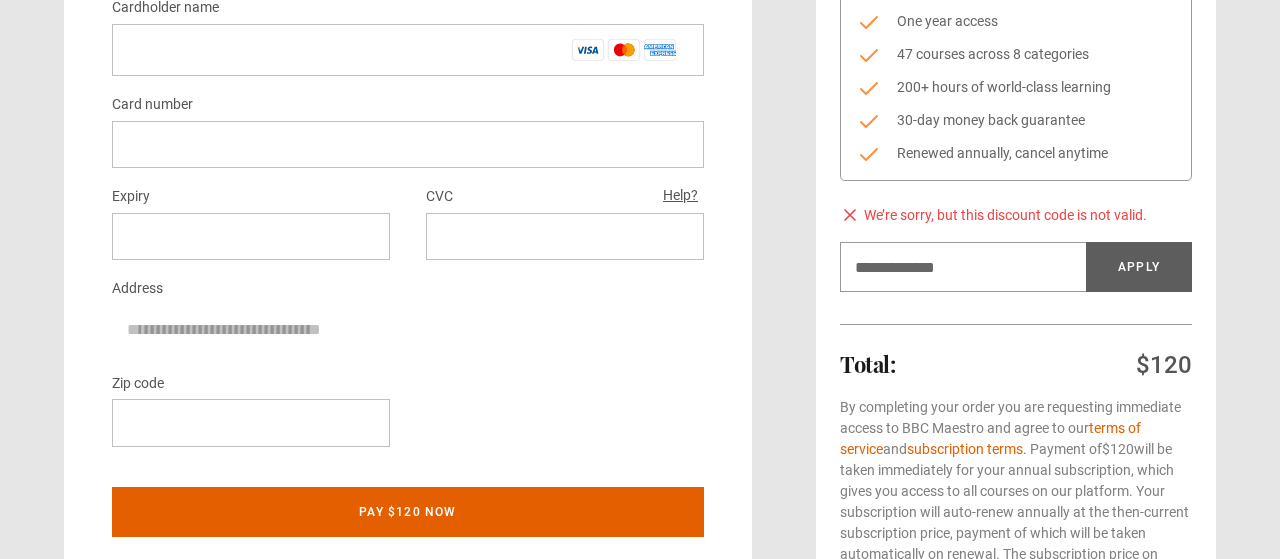 type on "********" 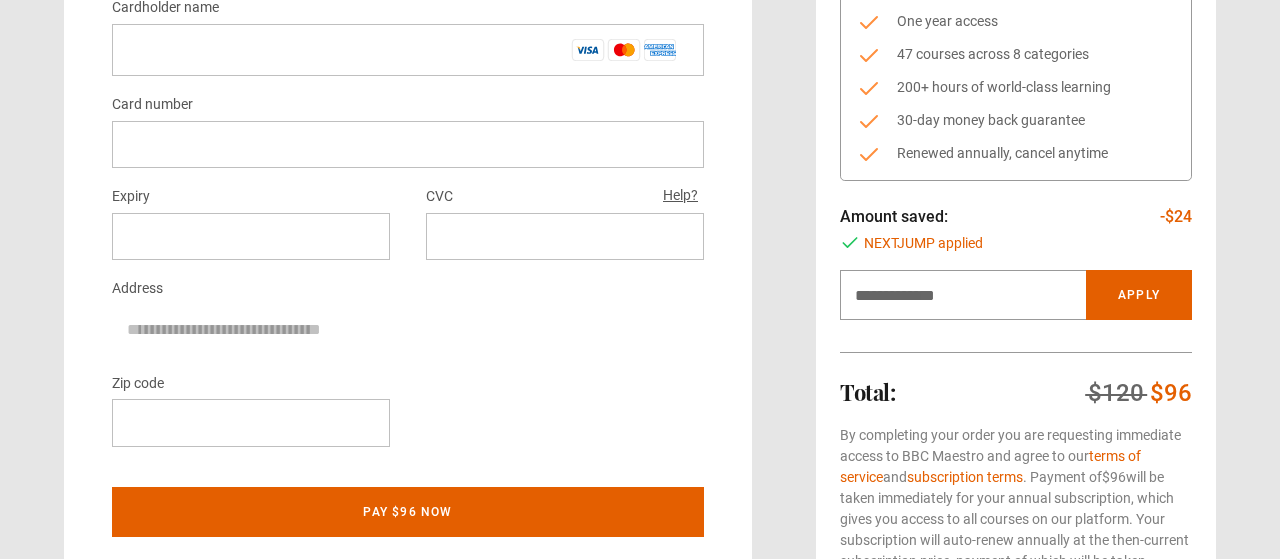 type on "******" 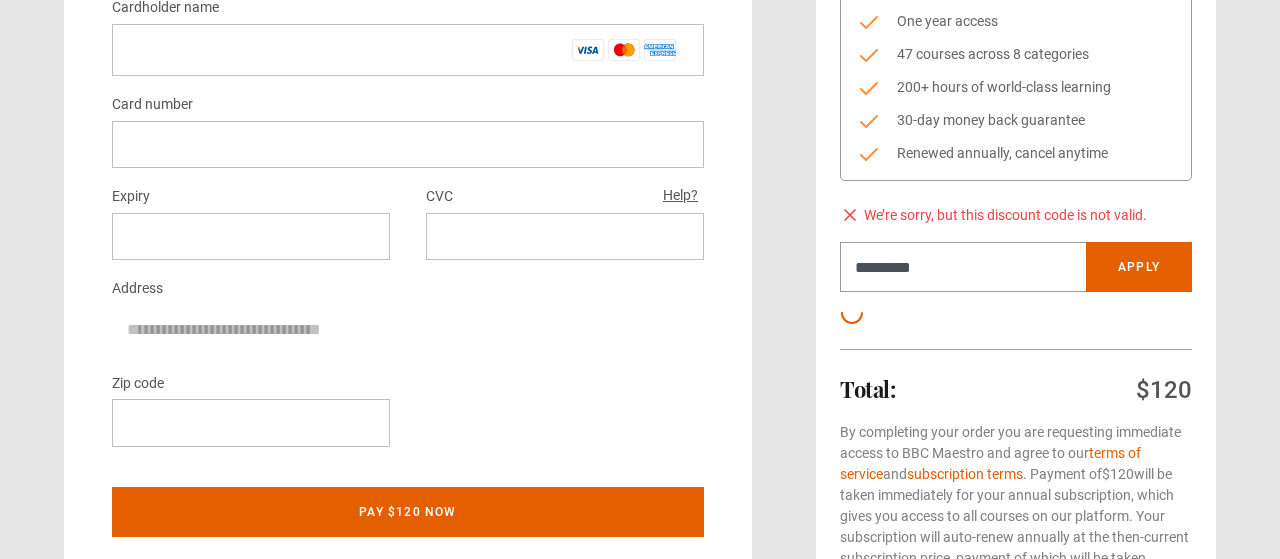 type on "*******" 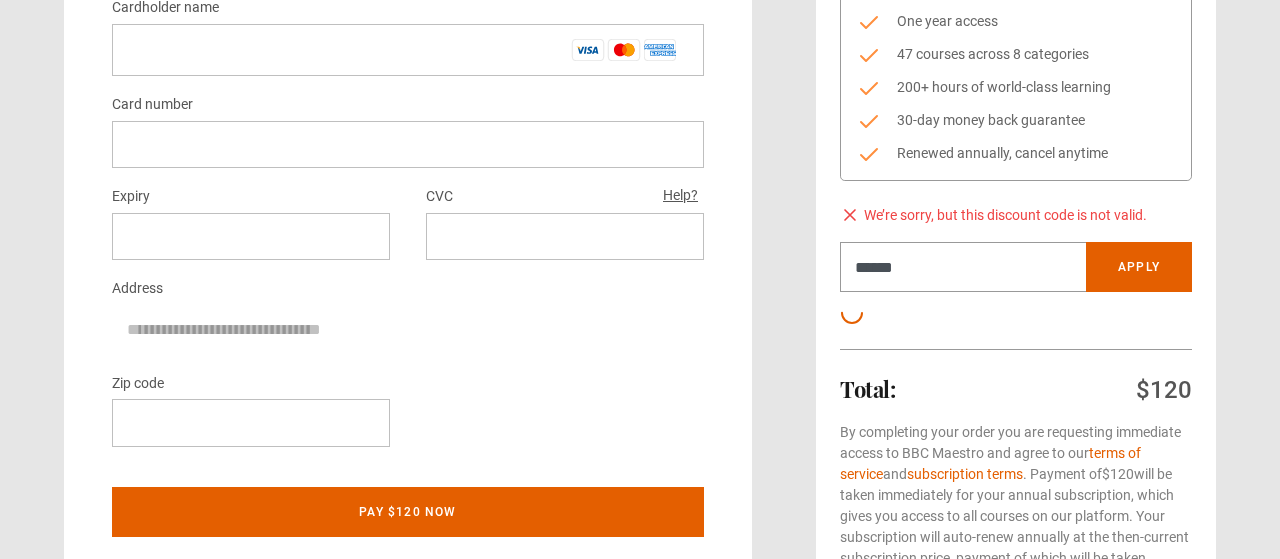 type on "*********" 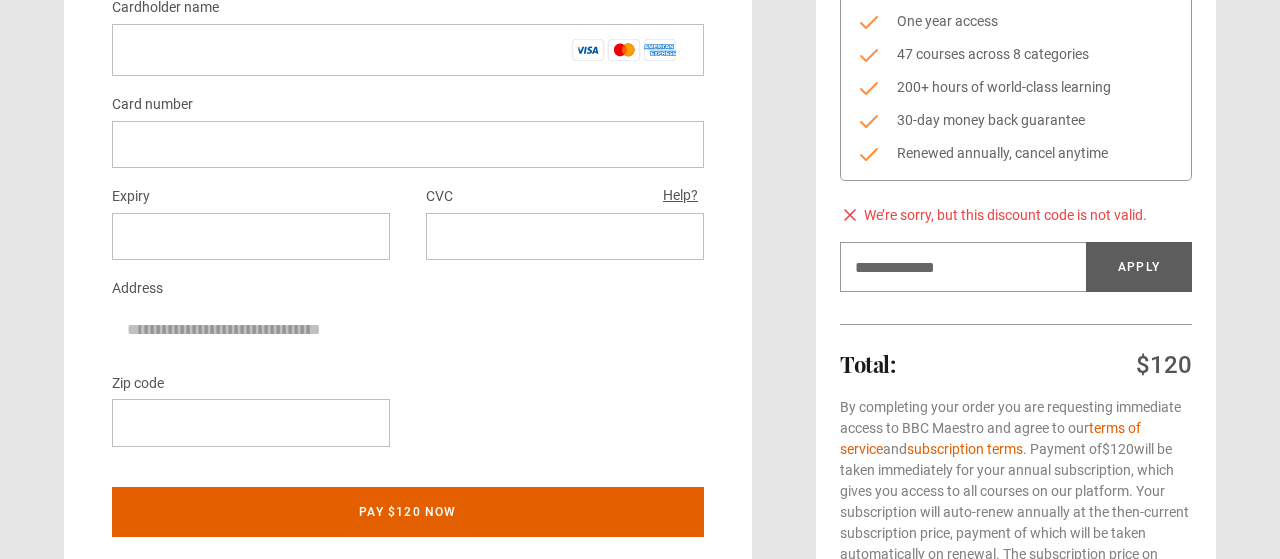 type on "*********" 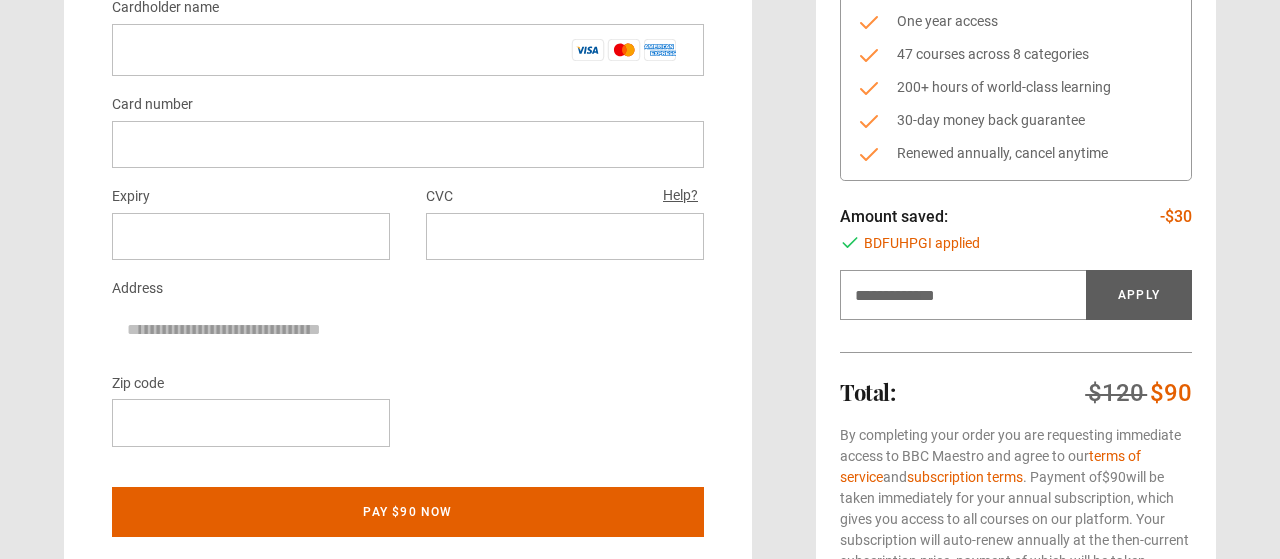 type on "******" 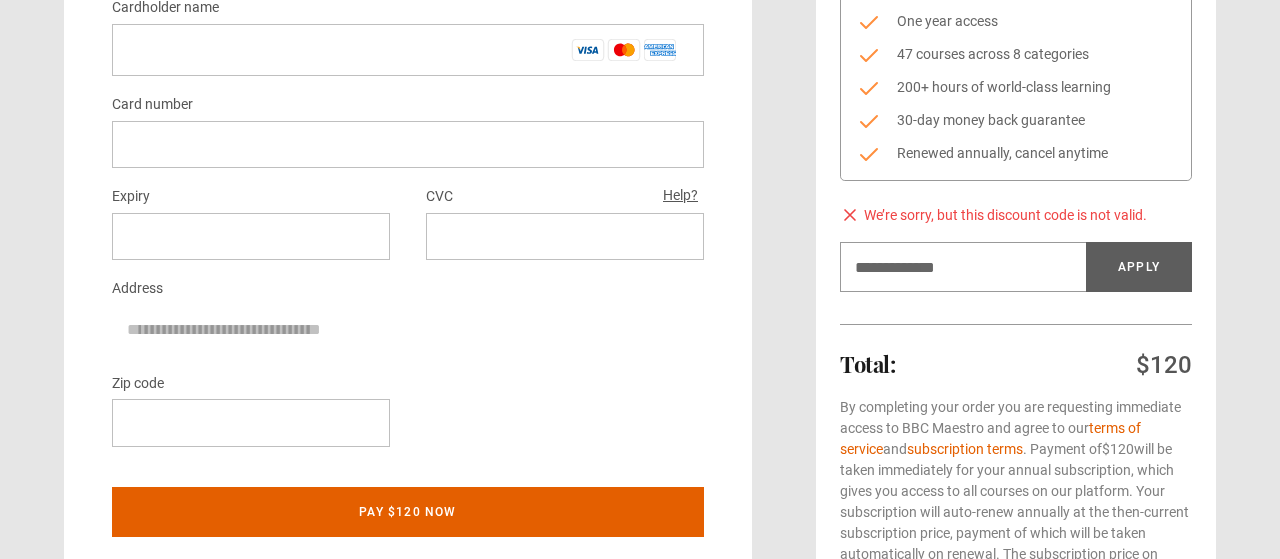 type on "**********" 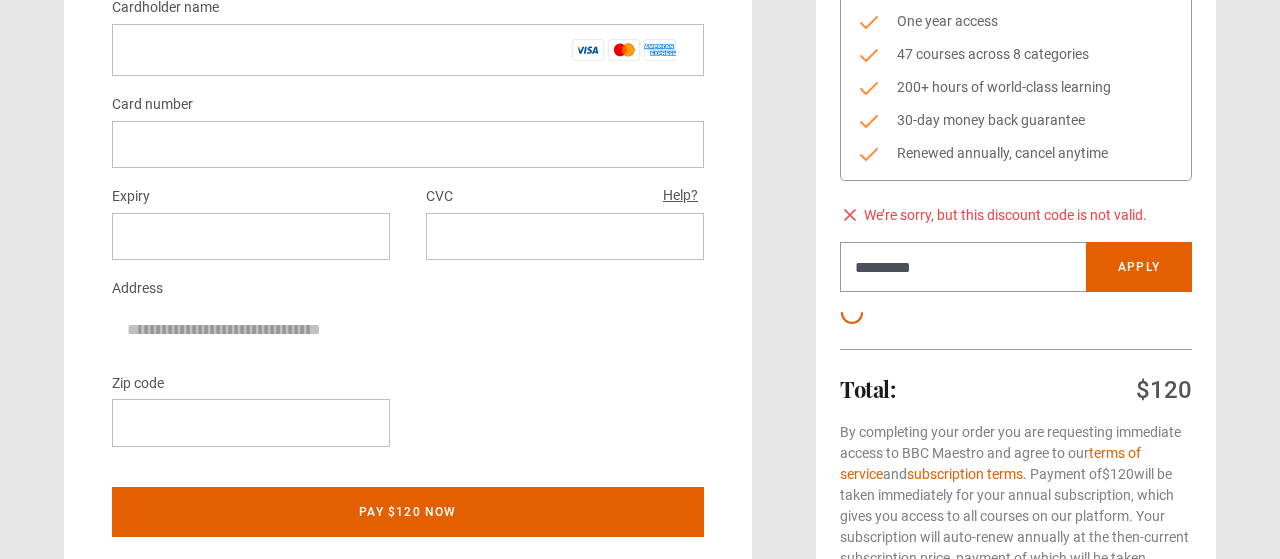 type on "********" 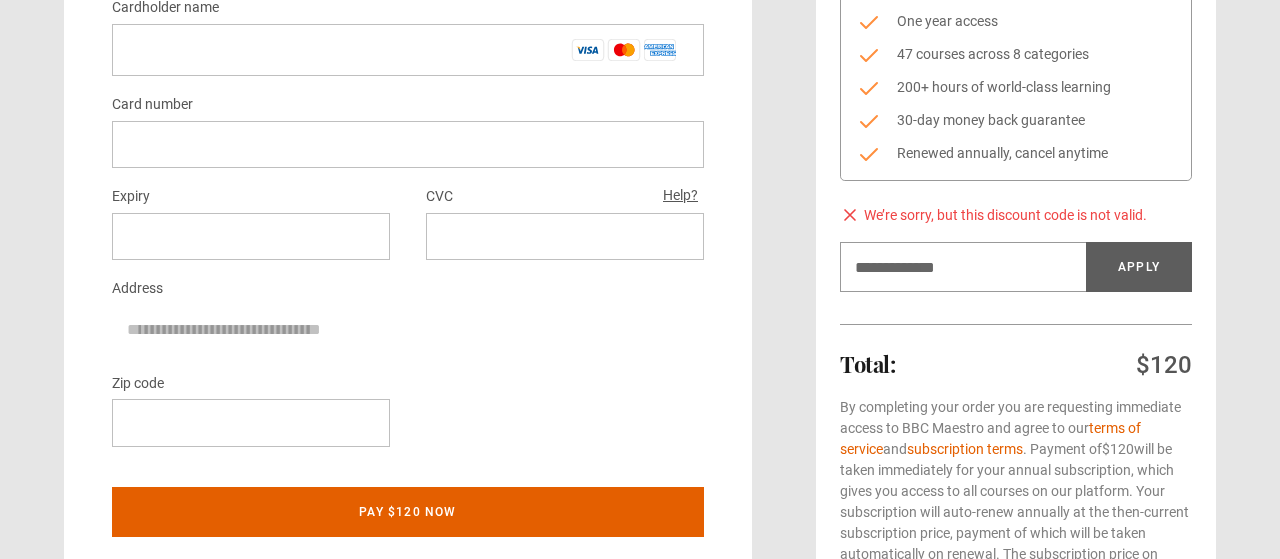 click at bounding box center [640, 1434] 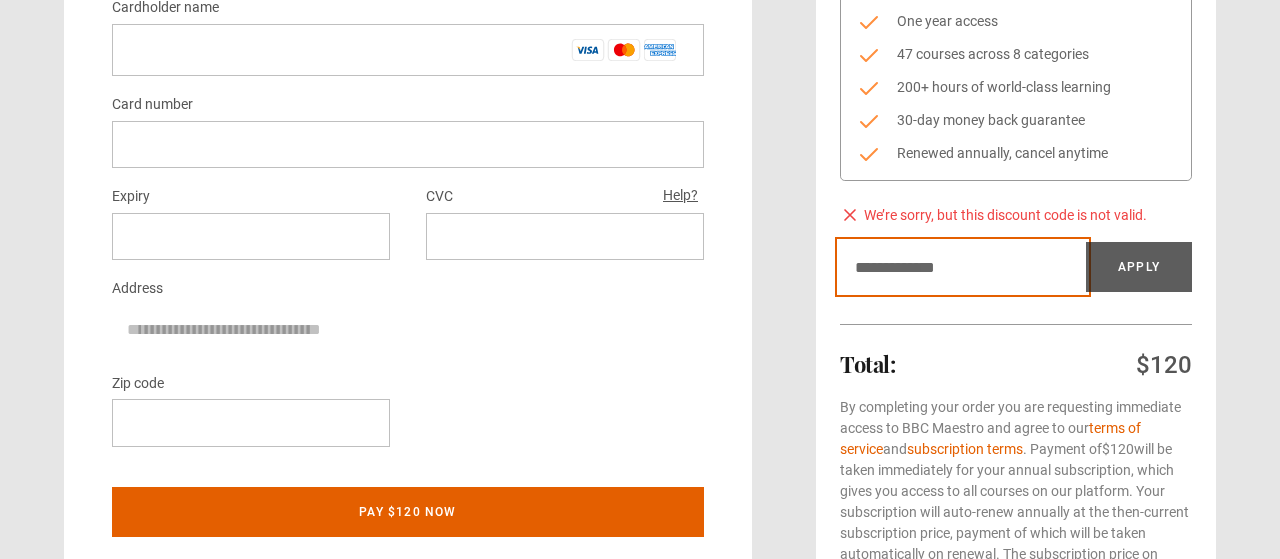 click on "Discount code" at bounding box center [963, 267] 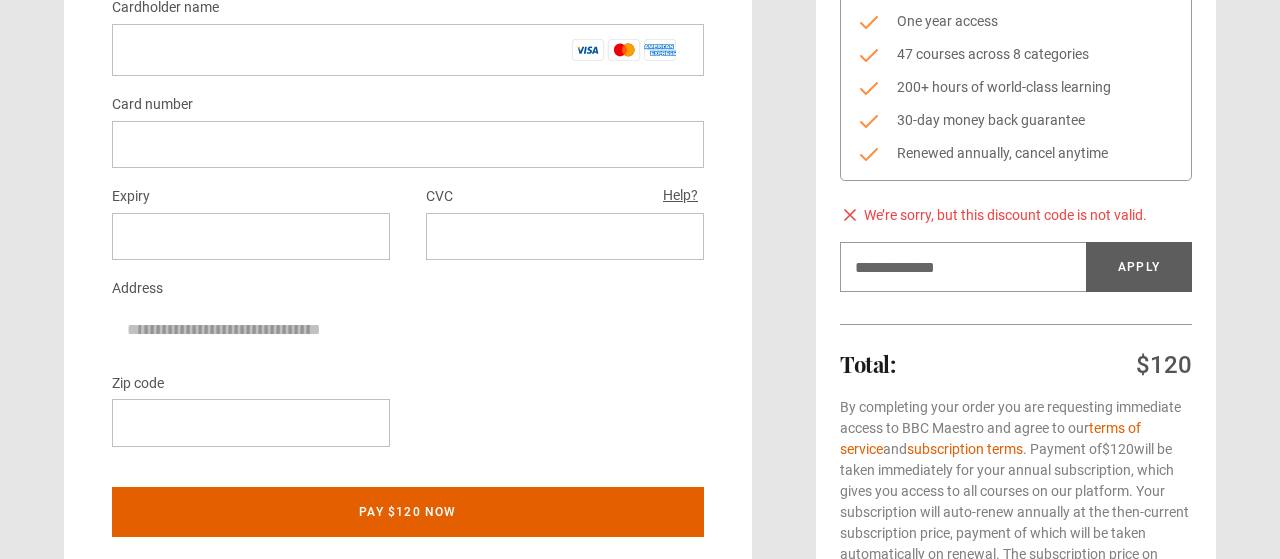 click 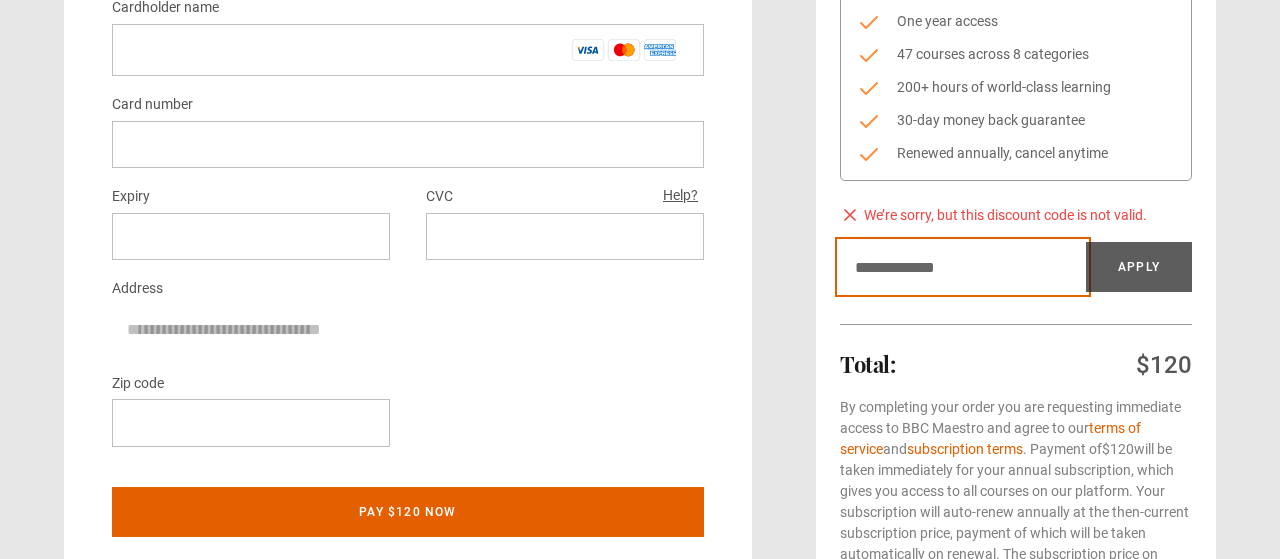 click on "Discount code" at bounding box center (963, 267) 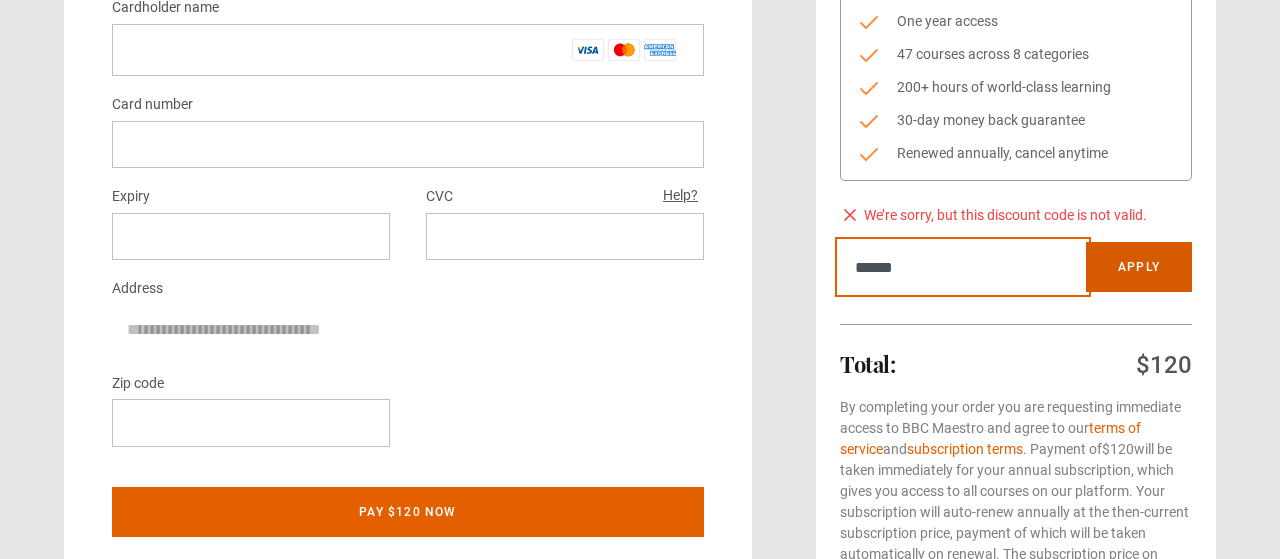 type on "******" 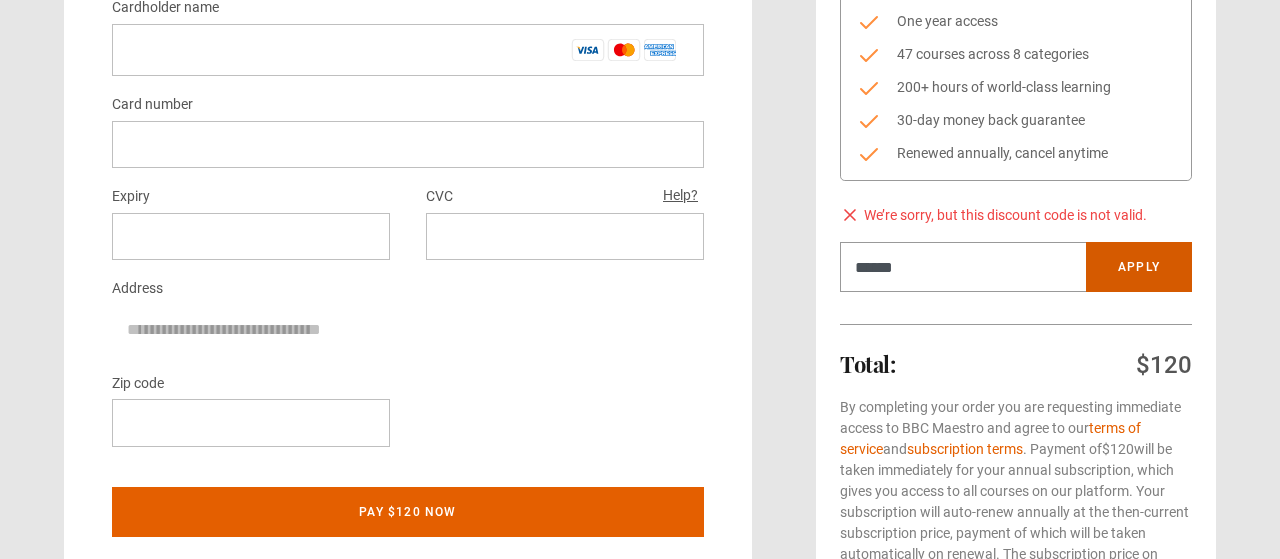 click on "Apply" at bounding box center [1139, 267] 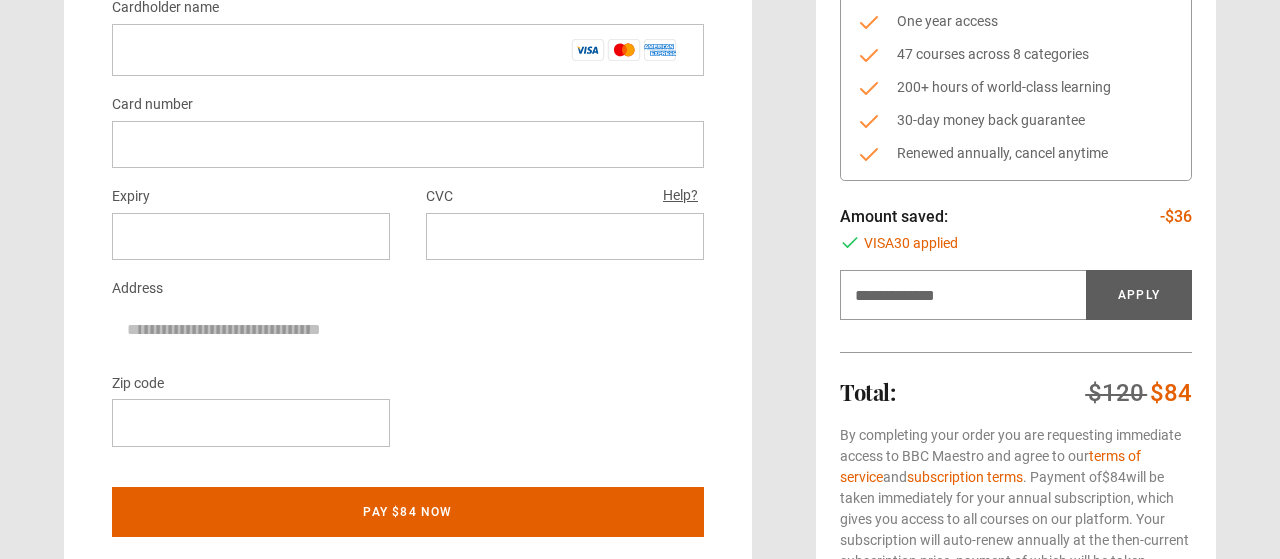 click at bounding box center [640, 1462] 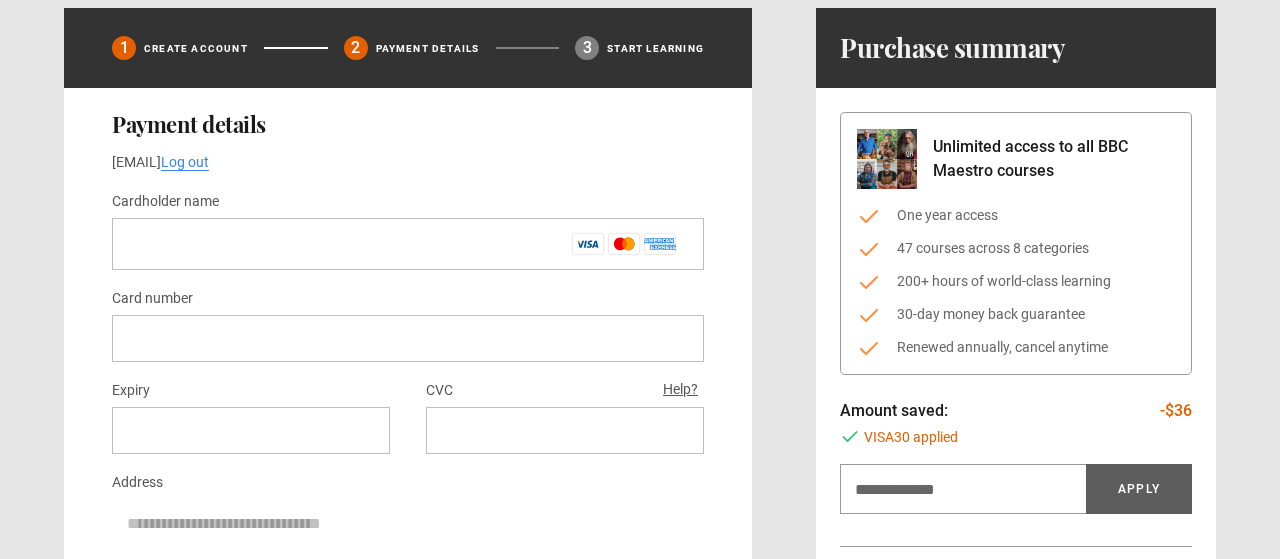 scroll, scrollTop: 211, scrollLeft: 0, axis: vertical 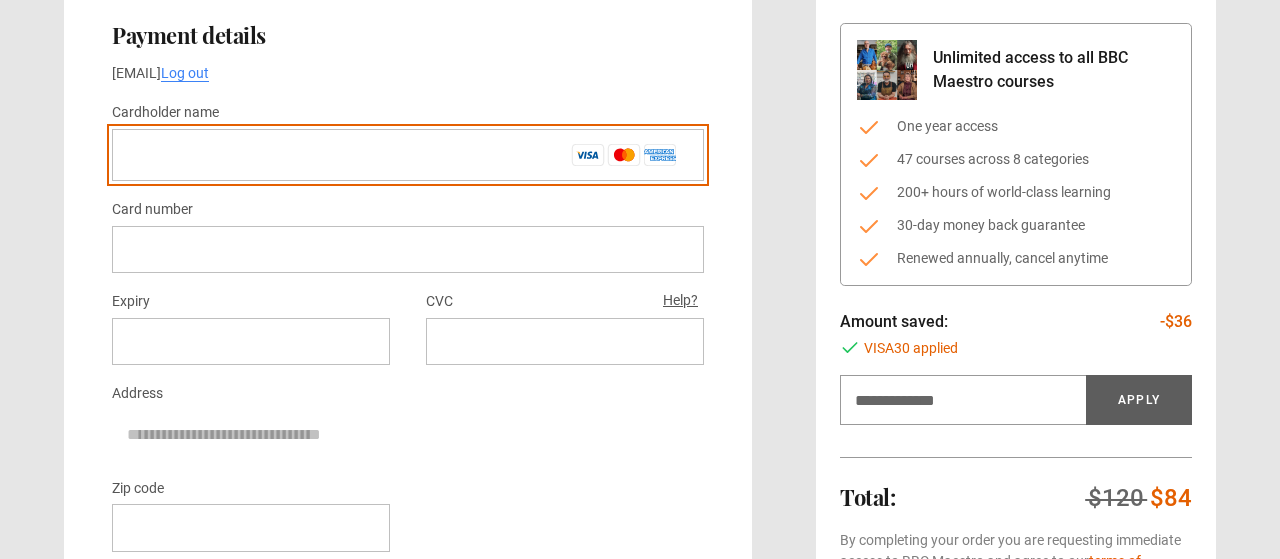 click on "Cardholder name  *" at bounding box center (408, 155) 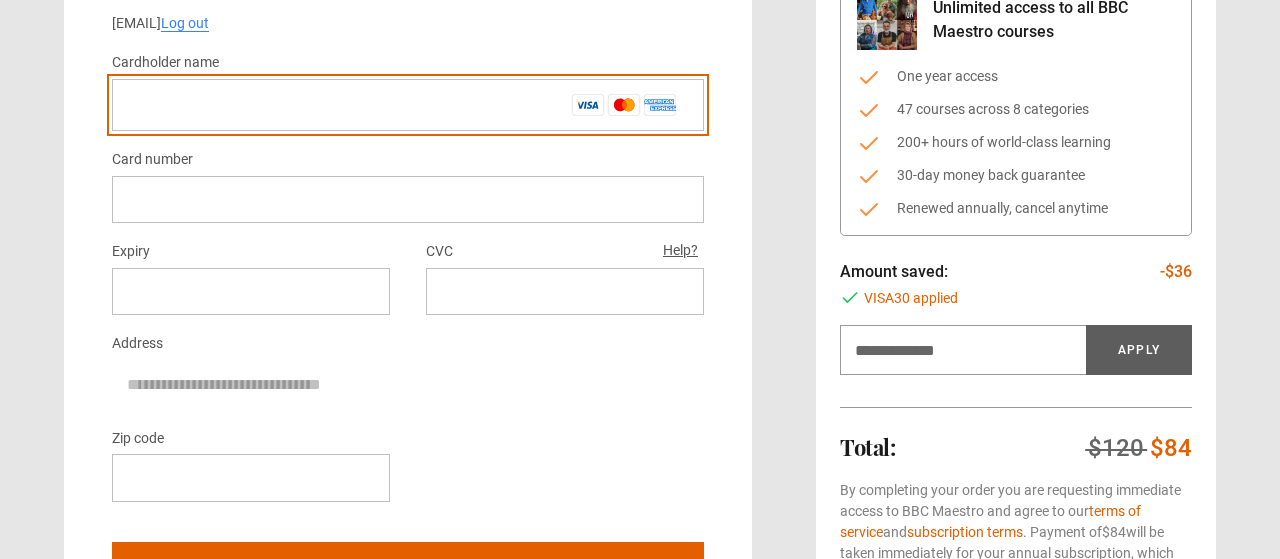 scroll, scrollTop: 422, scrollLeft: 0, axis: vertical 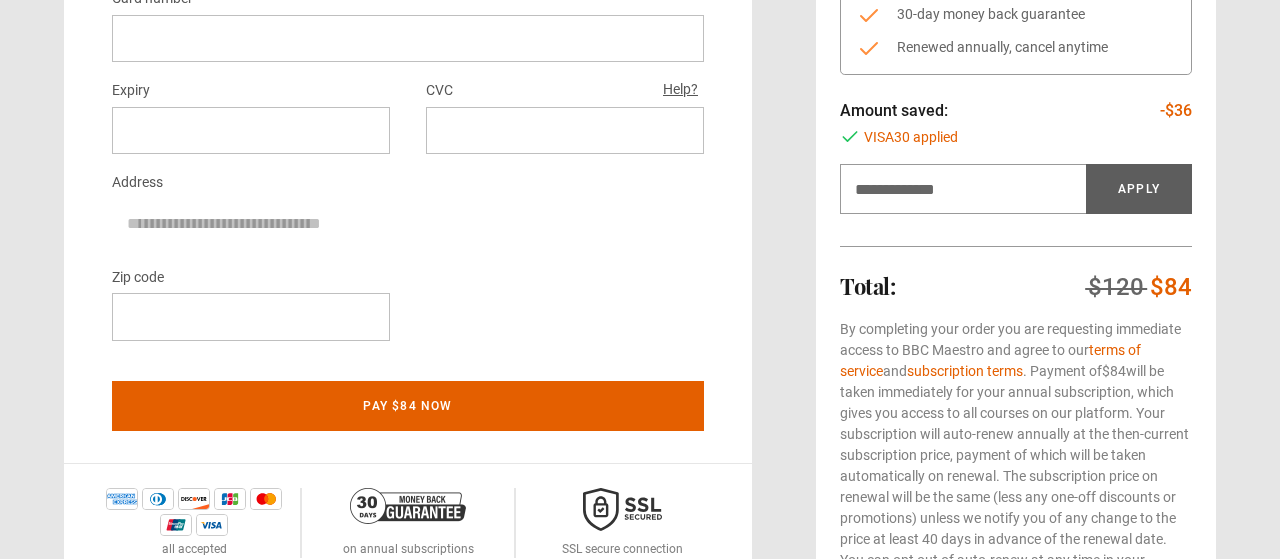 click at bounding box center [251, 316] 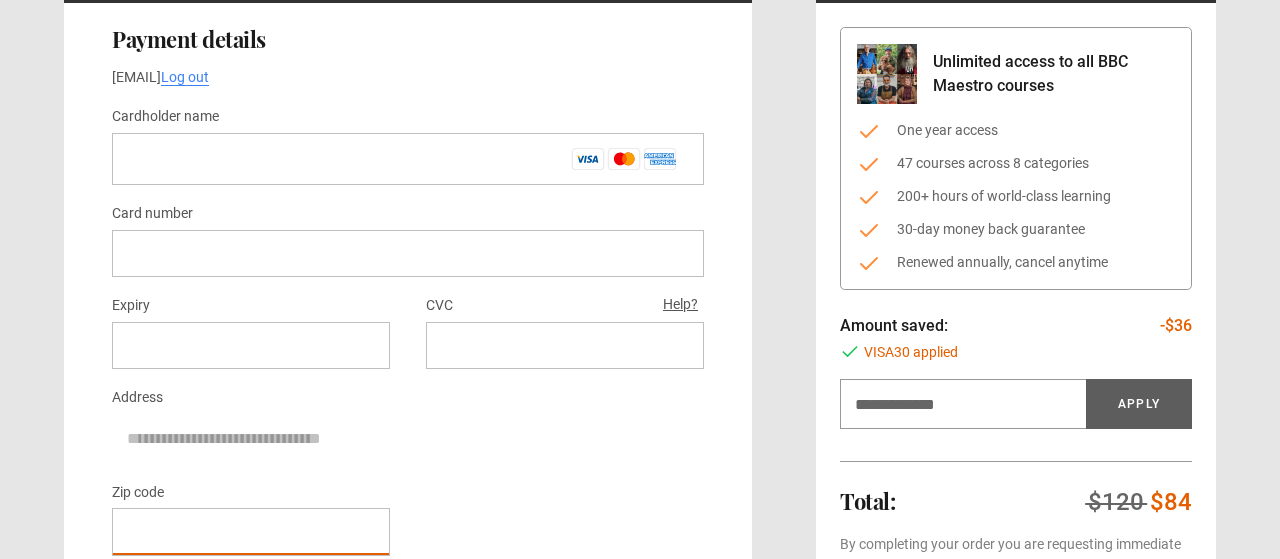 scroll, scrollTop: 211, scrollLeft: 0, axis: vertical 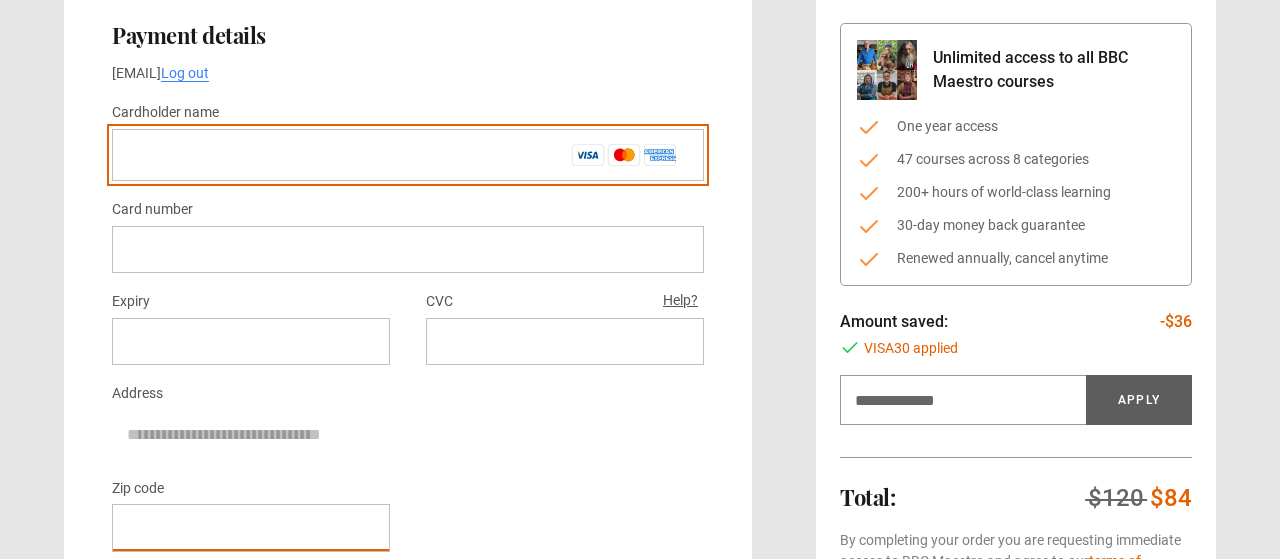 click on "Cardholder name  *" at bounding box center (408, 155) 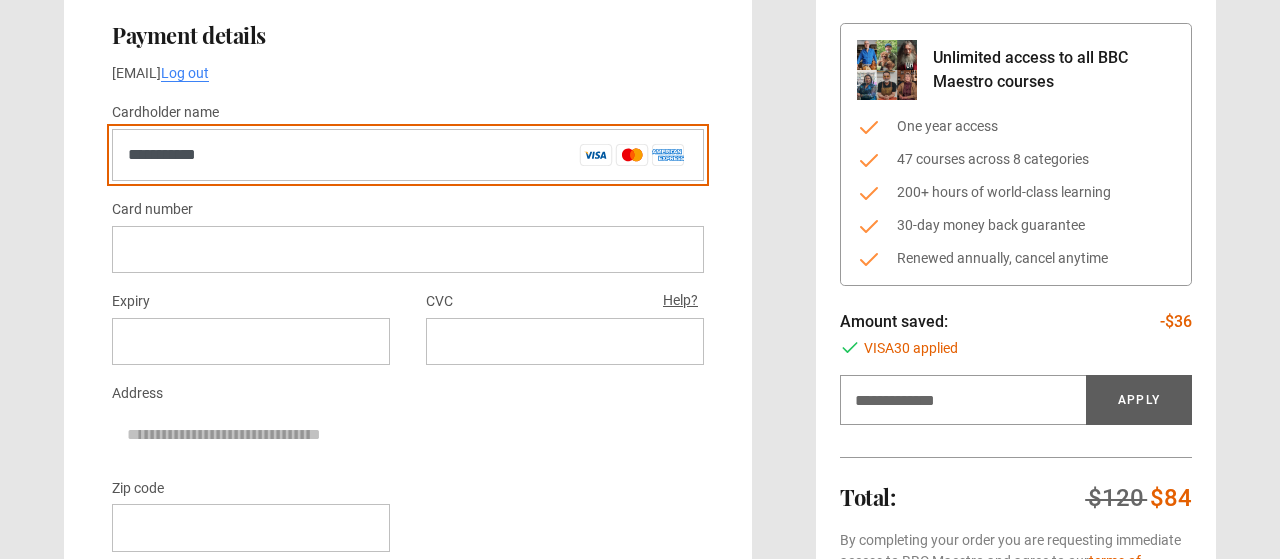 type on "**********" 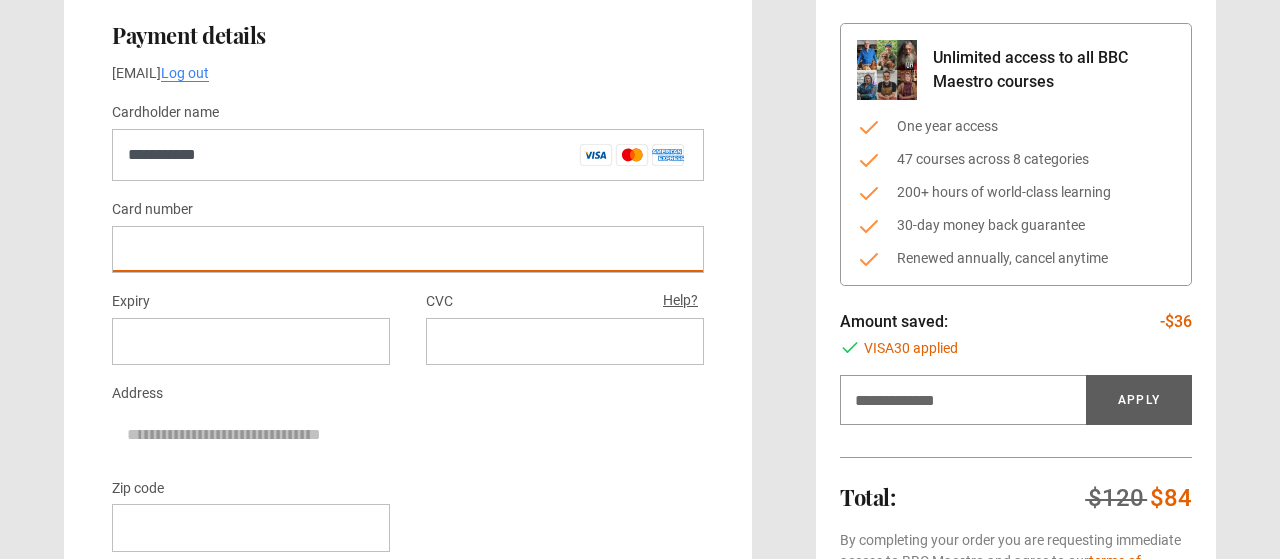 click on "Expiry" at bounding box center [251, 327] 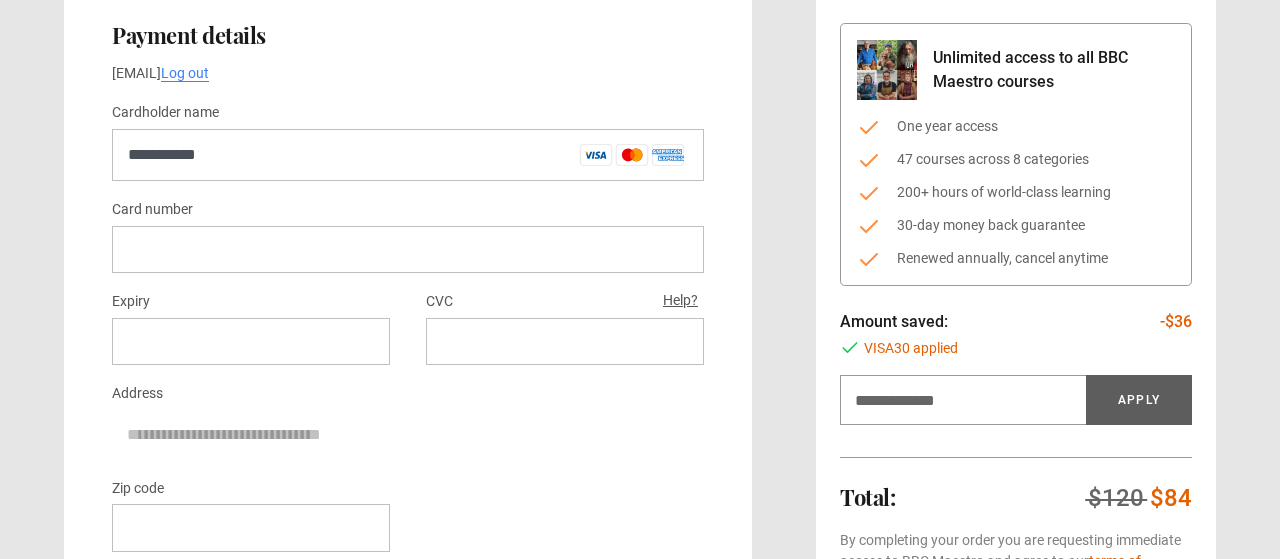 click at bounding box center [251, 341] 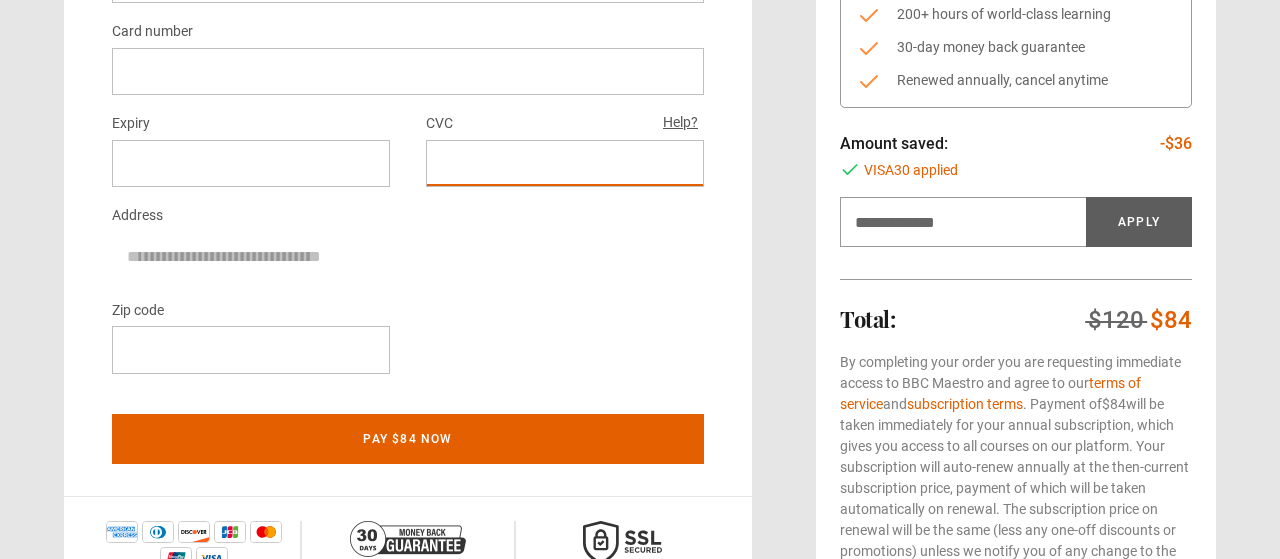 scroll, scrollTop: 422, scrollLeft: 0, axis: vertical 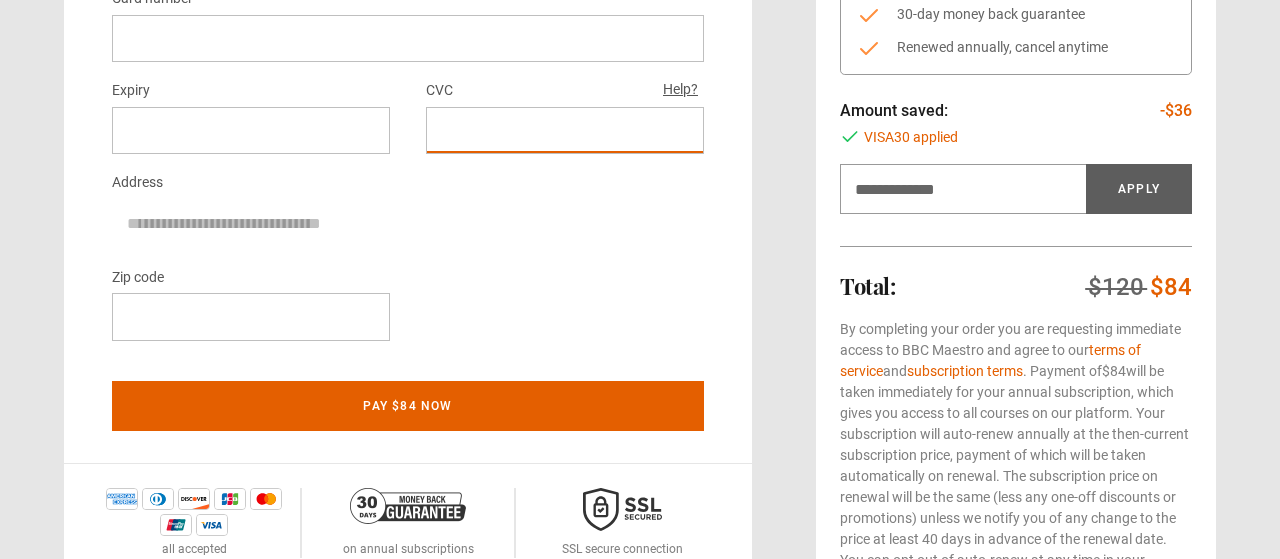 click on "Zip code" at bounding box center [408, 311] 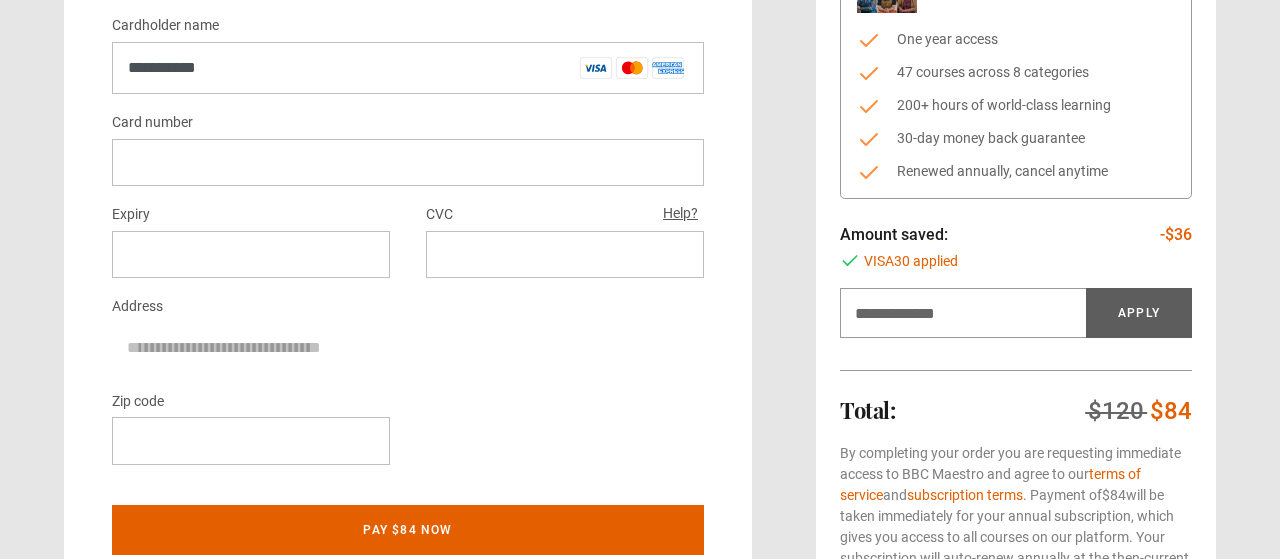 scroll, scrollTop: 105, scrollLeft: 0, axis: vertical 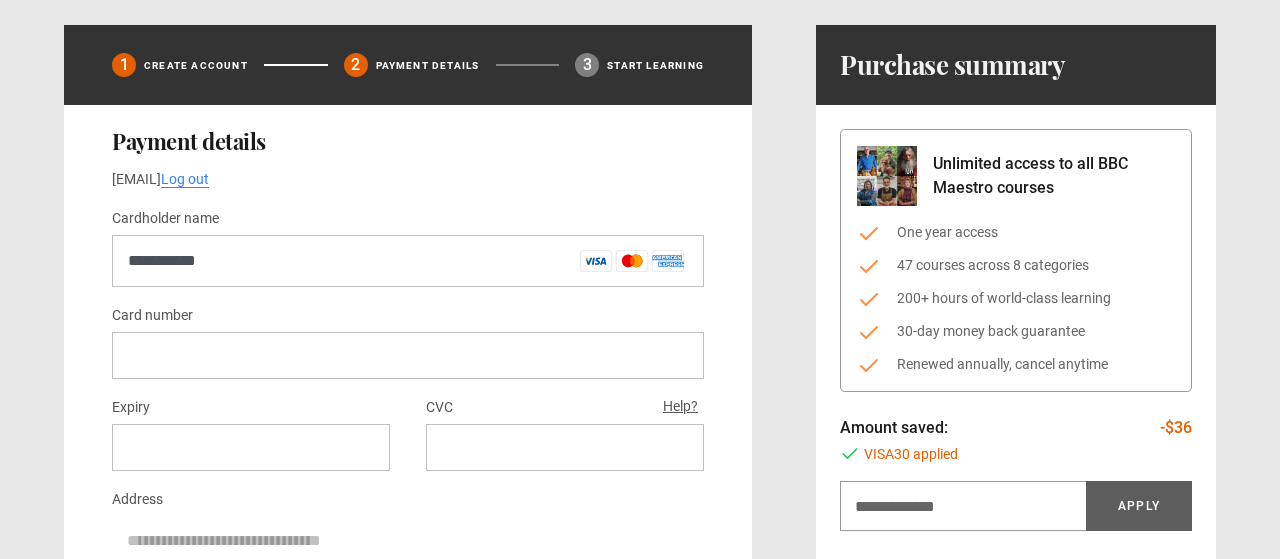 click on "**********" at bounding box center (408, 442) 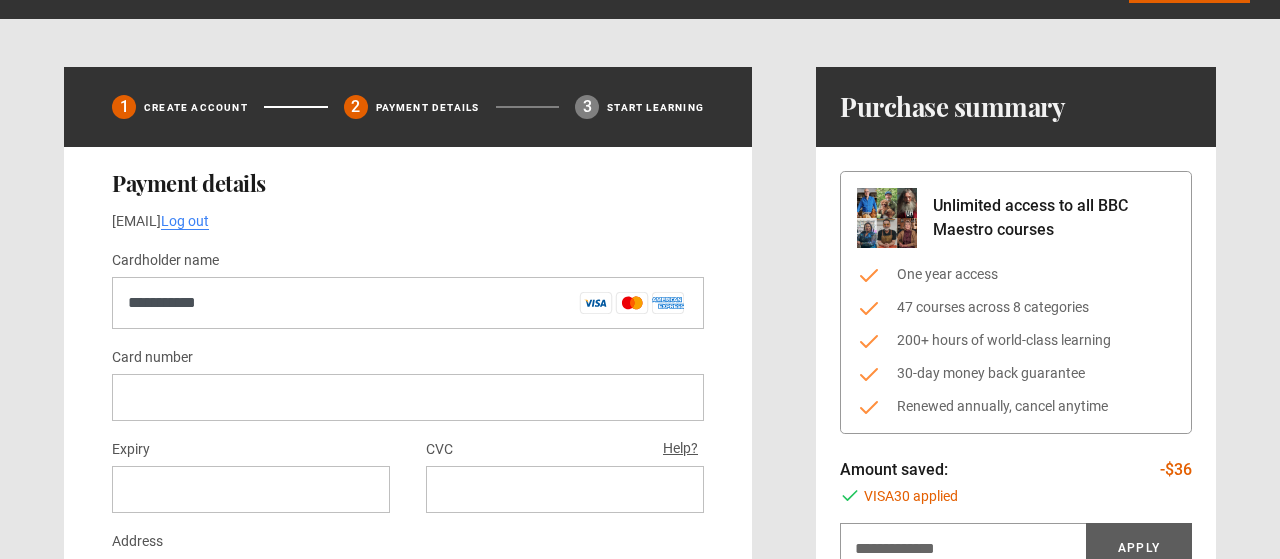 scroll, scrollTop: 0, scrollLeft: 0, axis: both 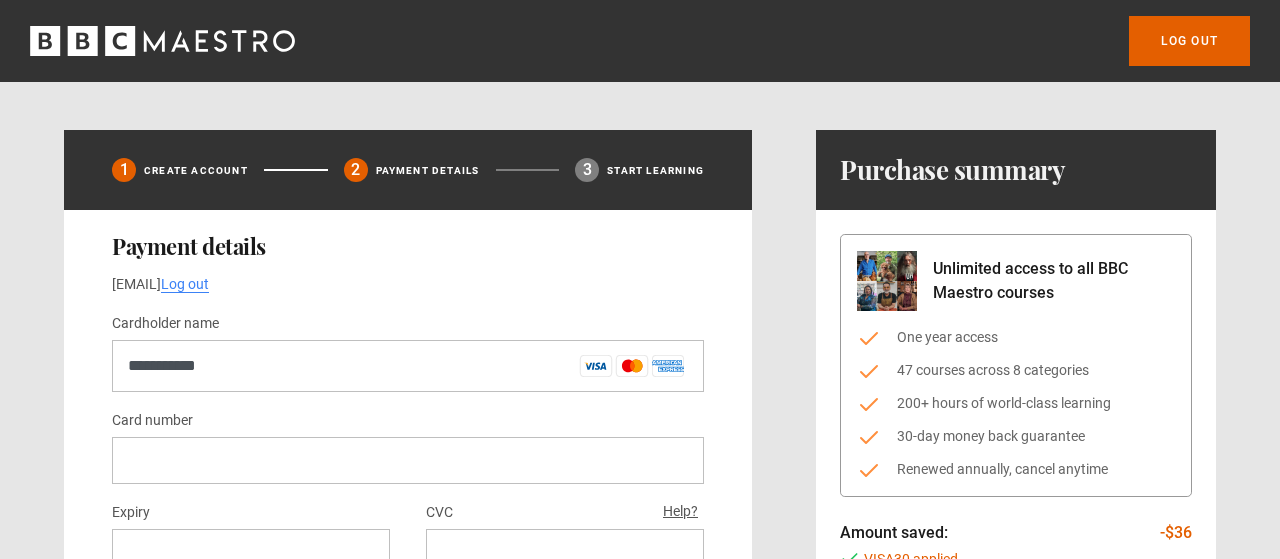 click on "aodrek@gmail.com
Log out" at bounding box center (408, 284) 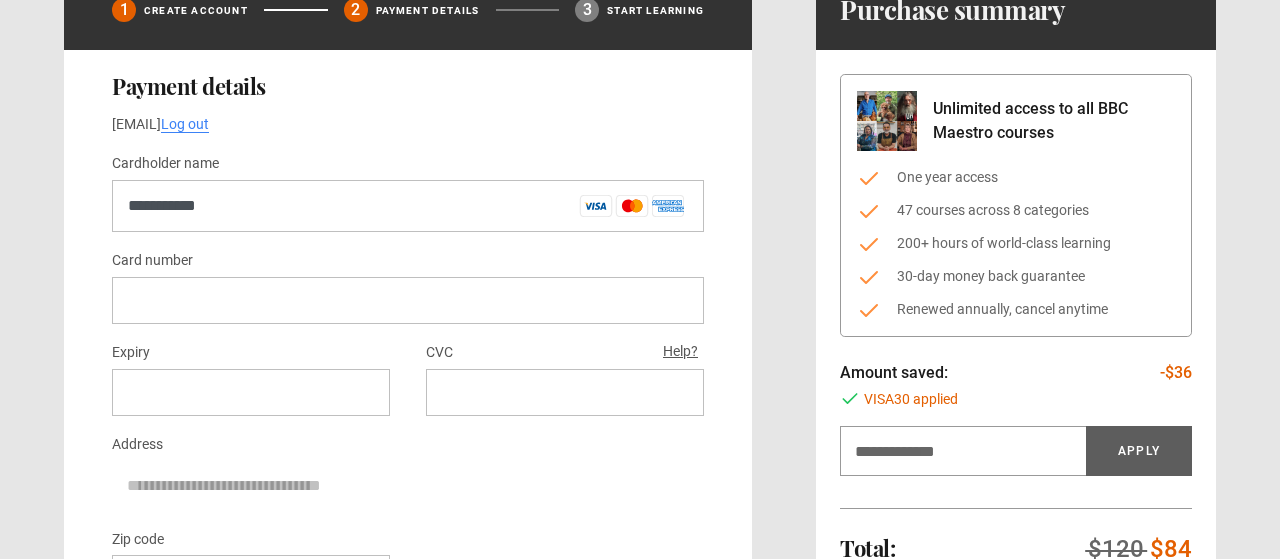 scroll, scrollTop: 105, scrollLeft: 0, axis: vertical 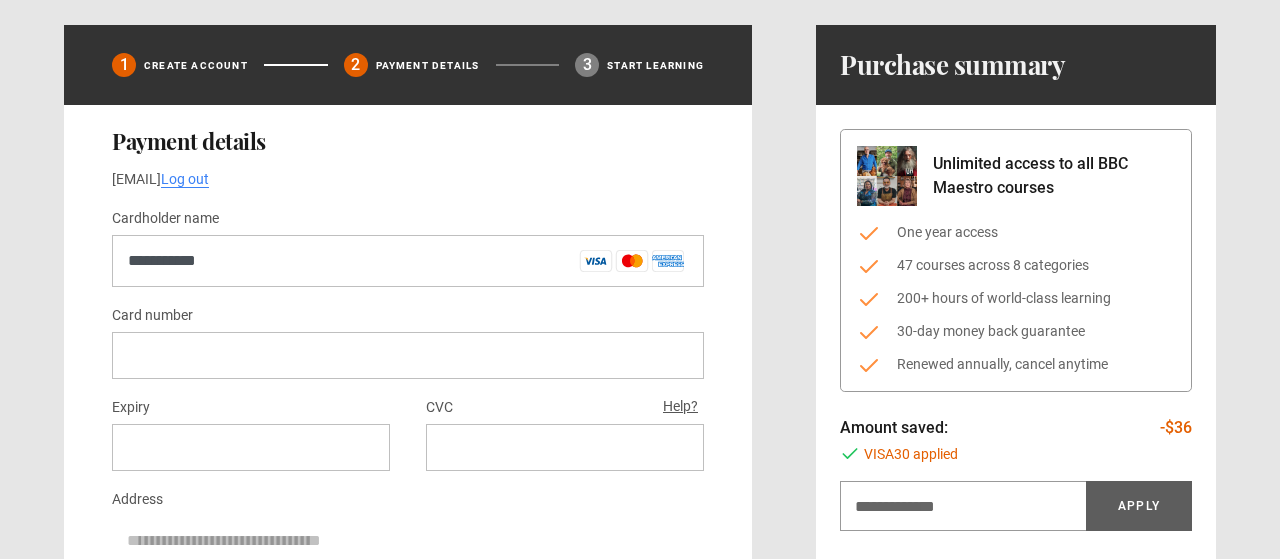 click on "aodrek@gmail.com
Log out" at bounding box center (408, 179) 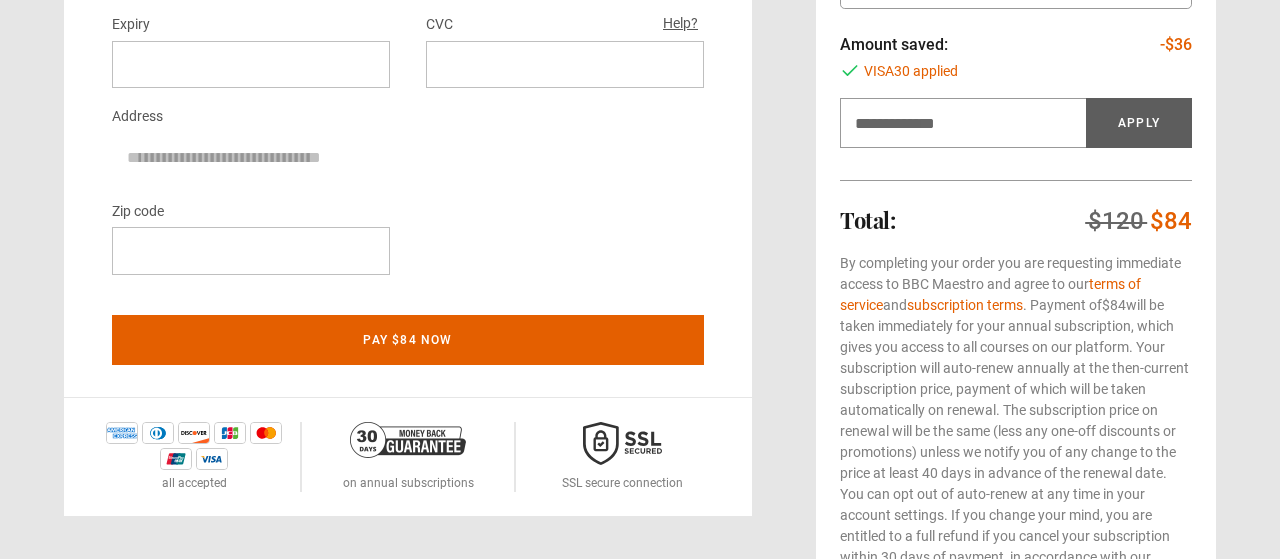 scroll, scrollTop: 528, scrollLeft: 0, axis: vertical 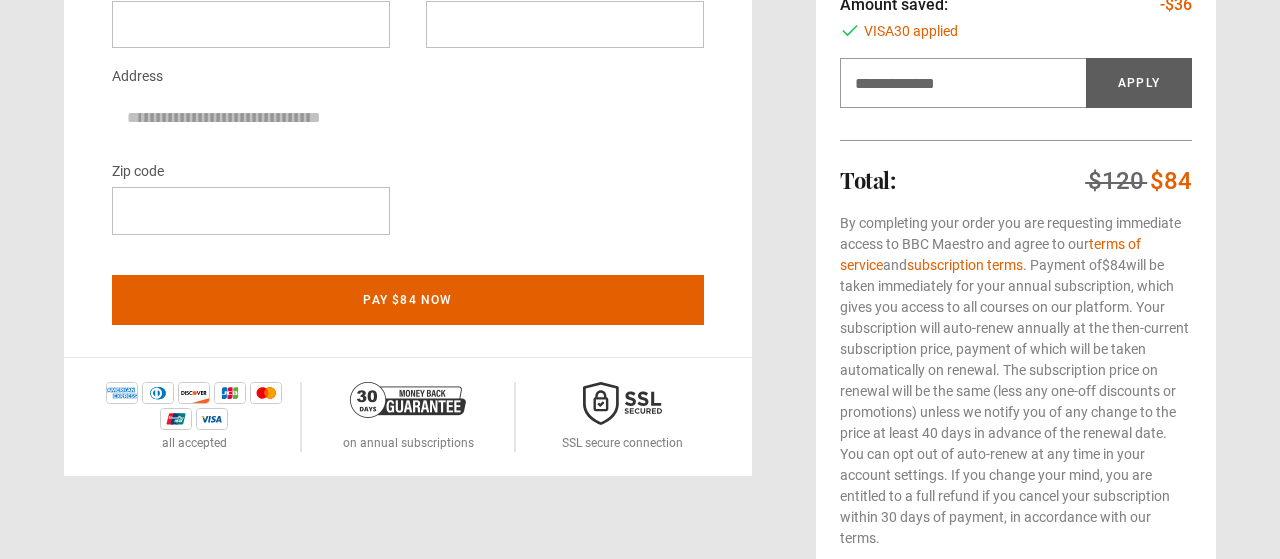click on "**********" at bounding box center (408, 19) 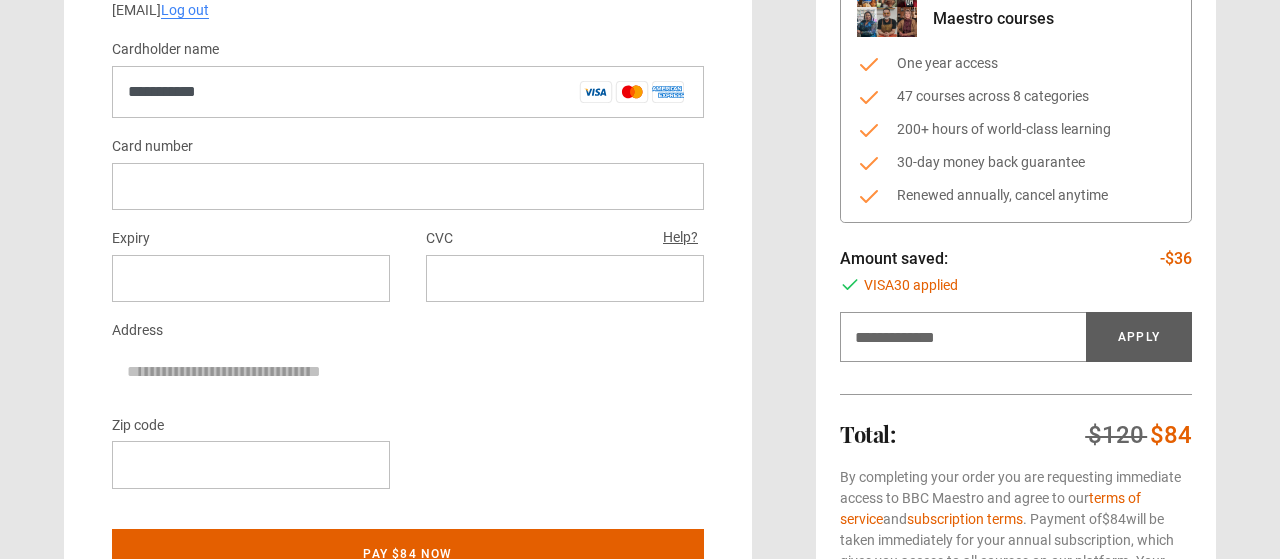 scroll, scrollTop: 316, scrollLeft: 0, axis: vertical 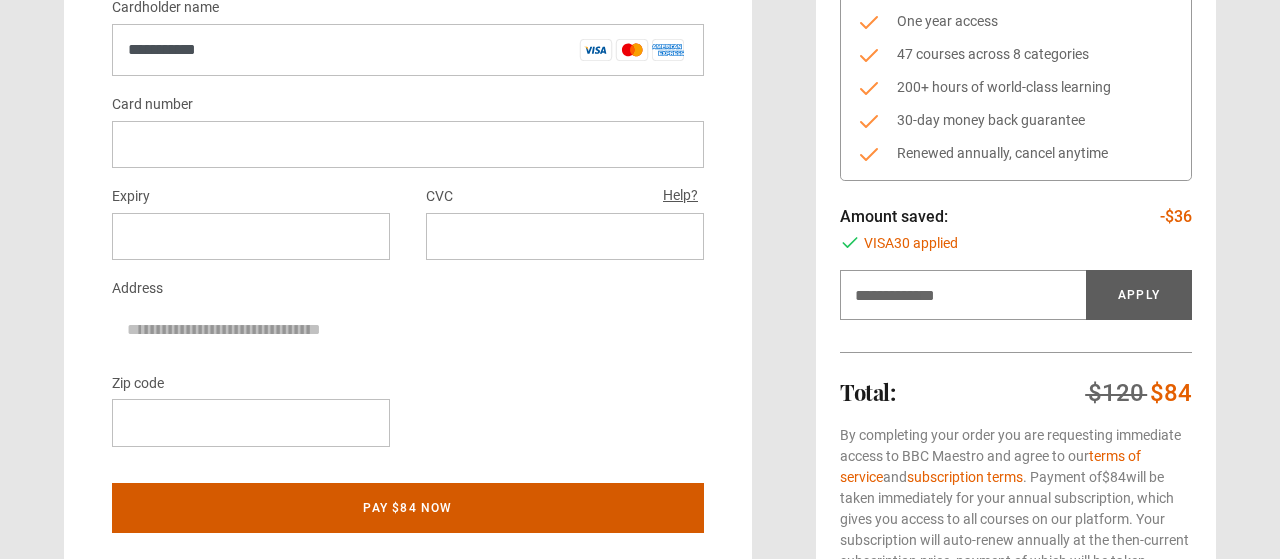 click on "Pay $84 now" at bounding box center (408, 508) 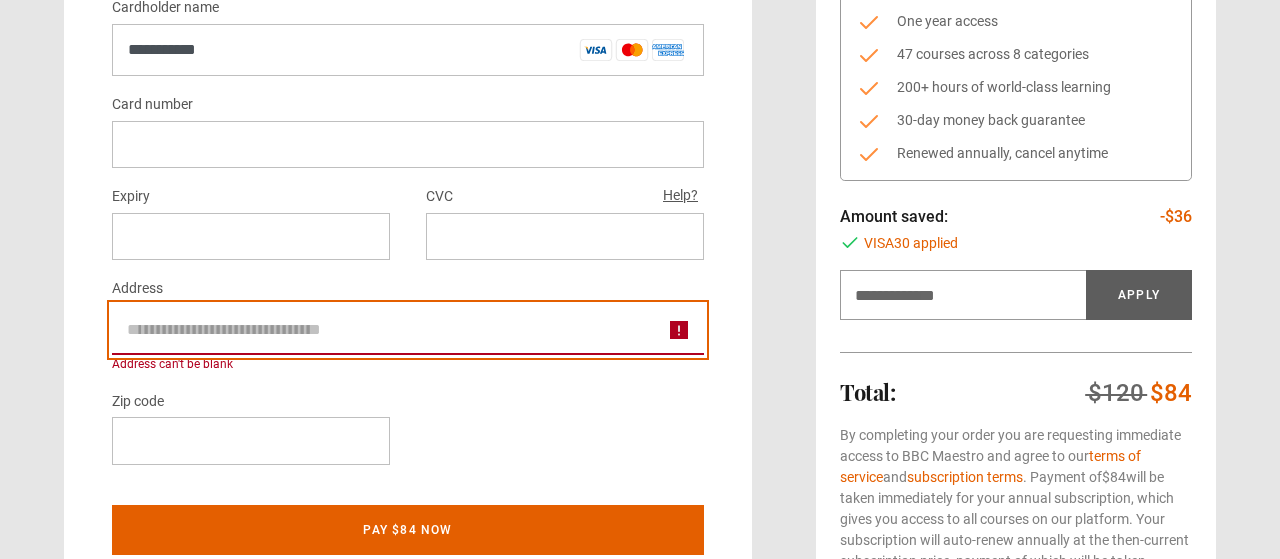 click on "Address" at bounding box center (408, 330) 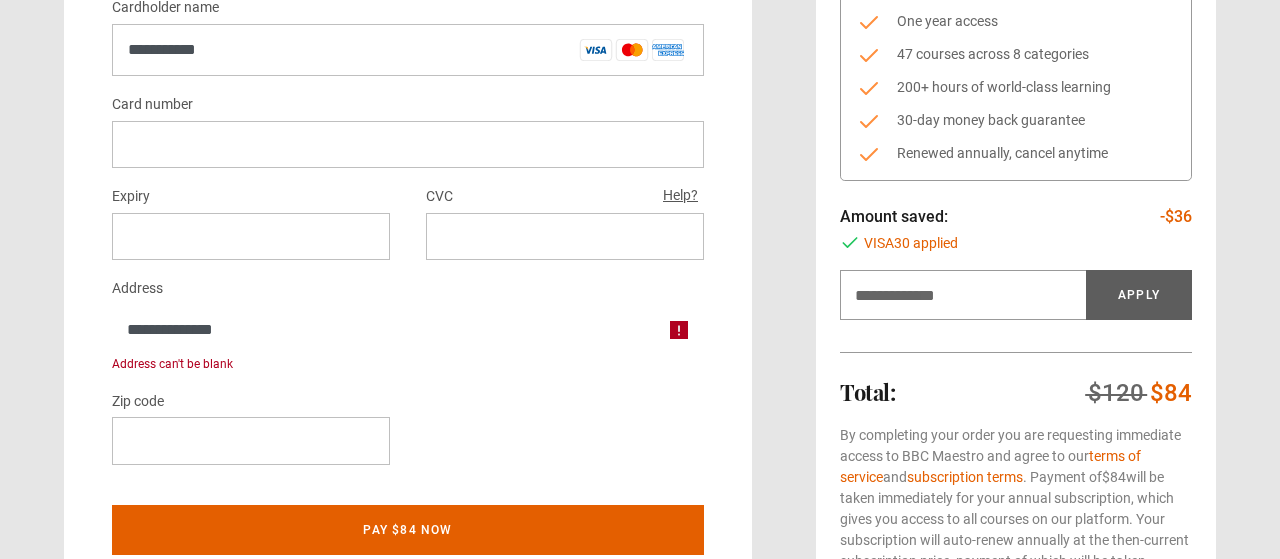 click on "Zip code" at bounding box center (408, 435) 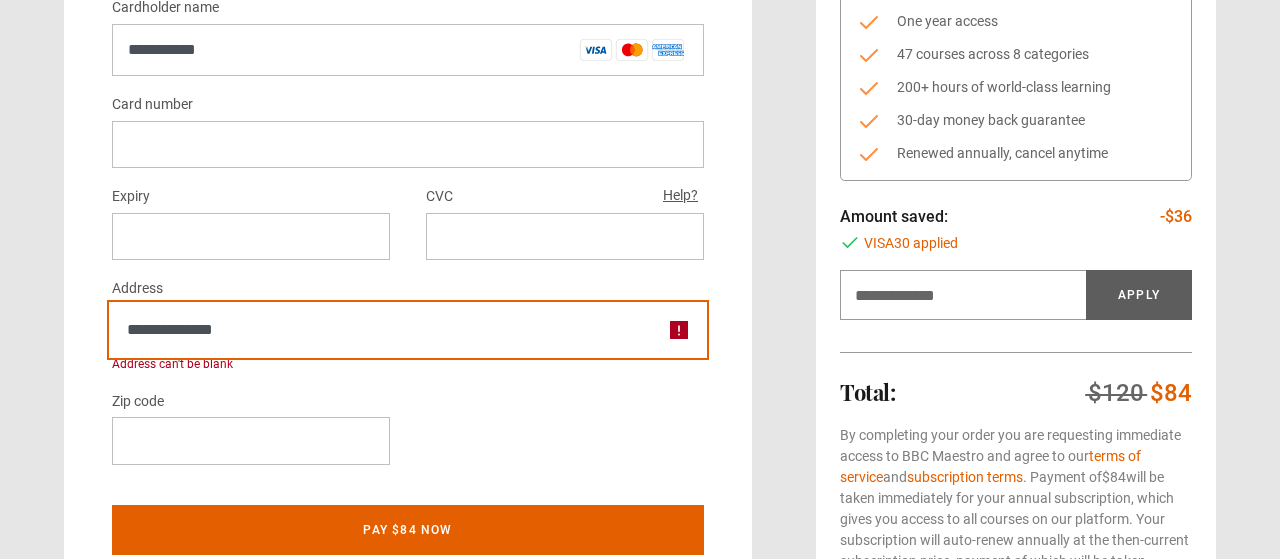 click on "**********" at bounding box center [408, 330] 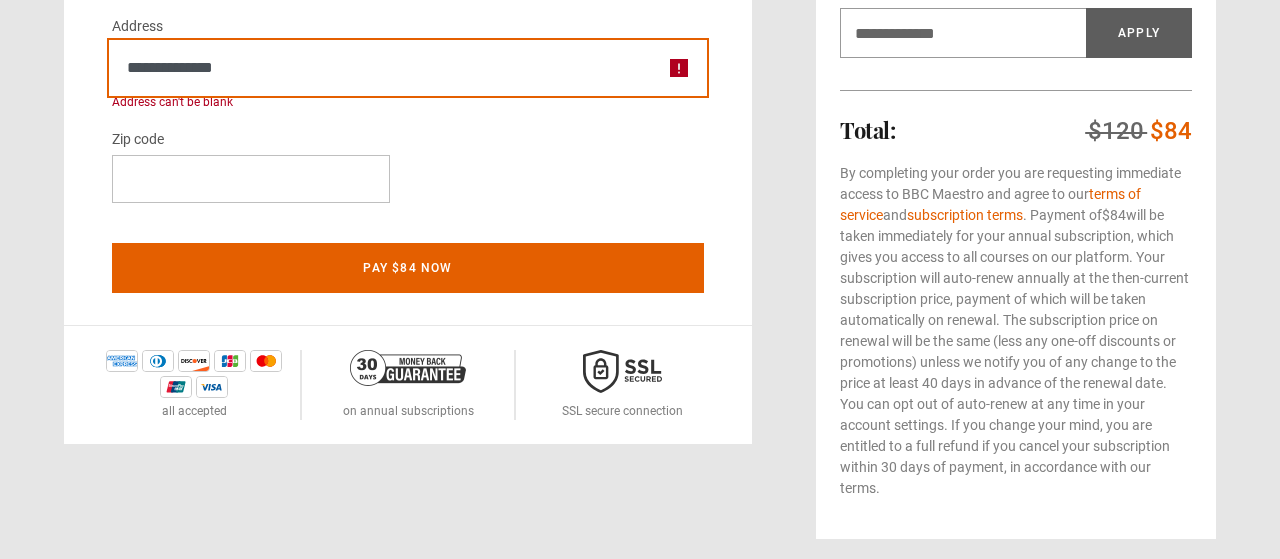 scroll, scrollTop: 422, scrollLeft: 0, axis: vertical 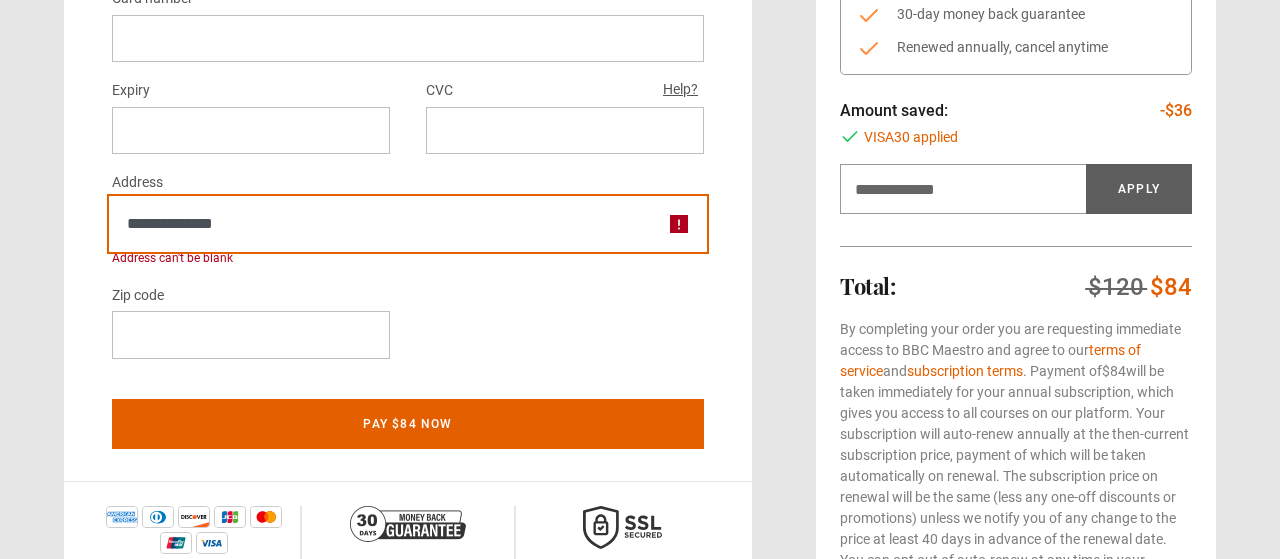 click on "**********" at bounding box center [408, 224] 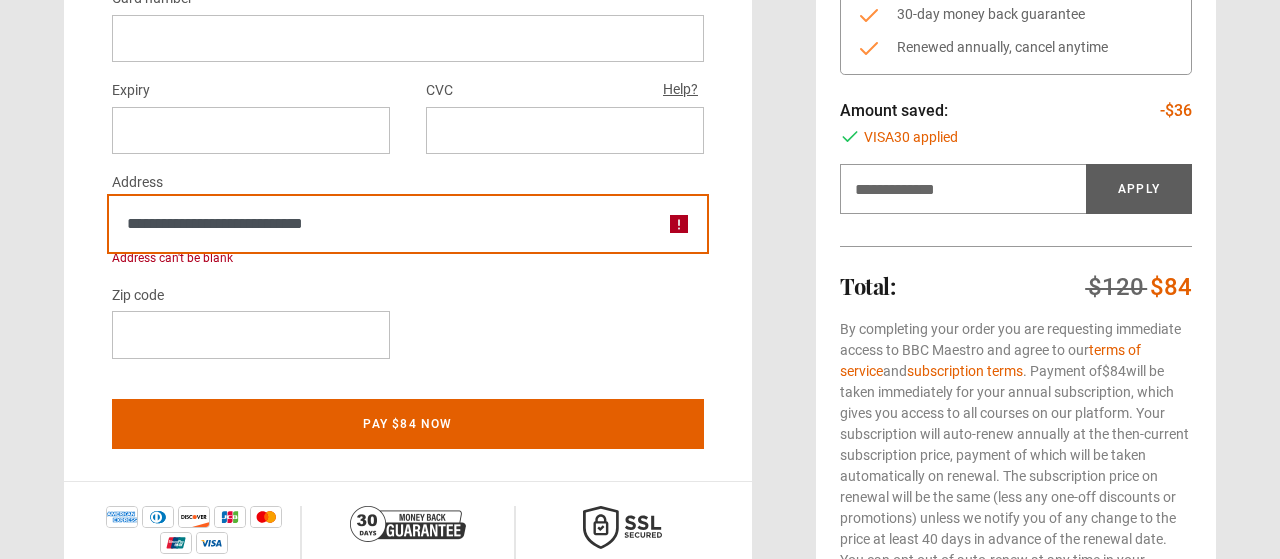 type on "**********" 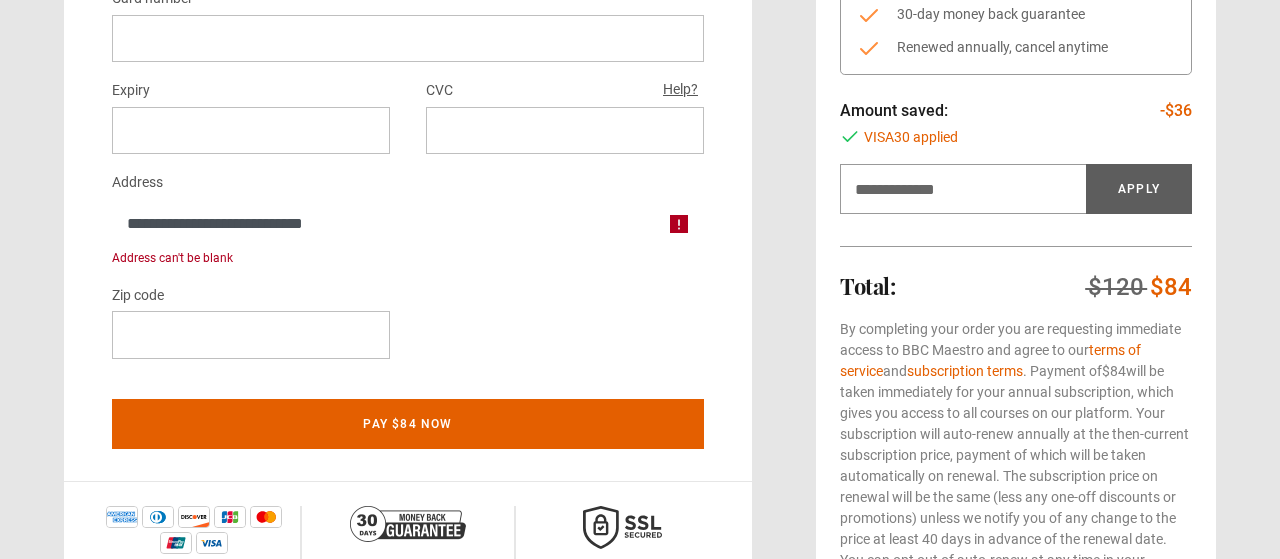 drag, startPoint x: 573, startPoint y: 314, endPoint x: 561, endPoint y: 348, distance: 36.05551 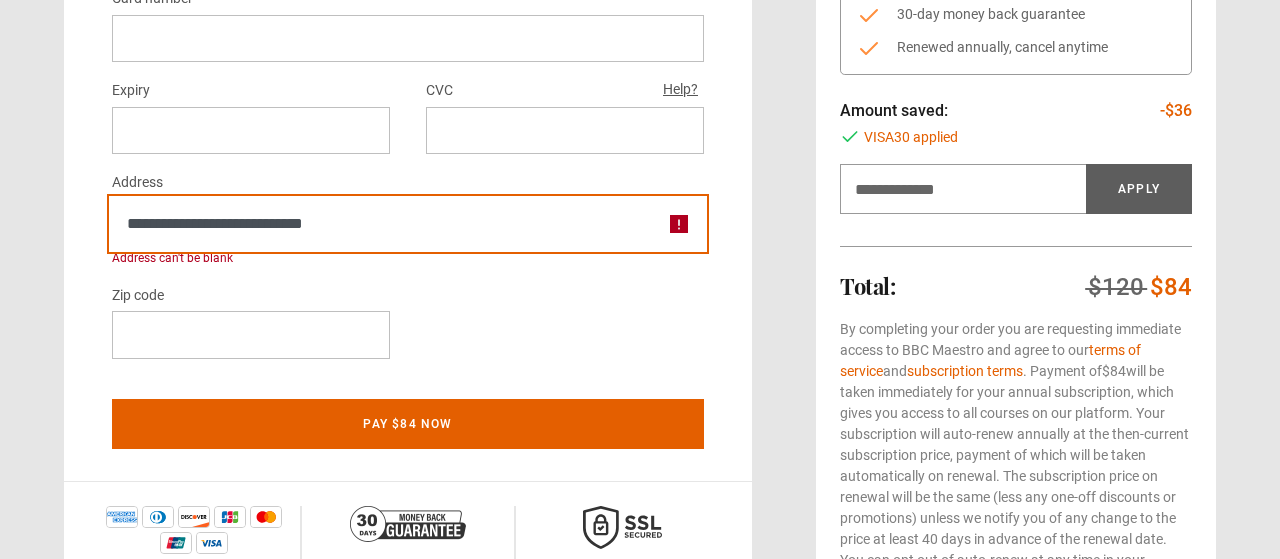 click on "**********" at bounding box center [408, 224] 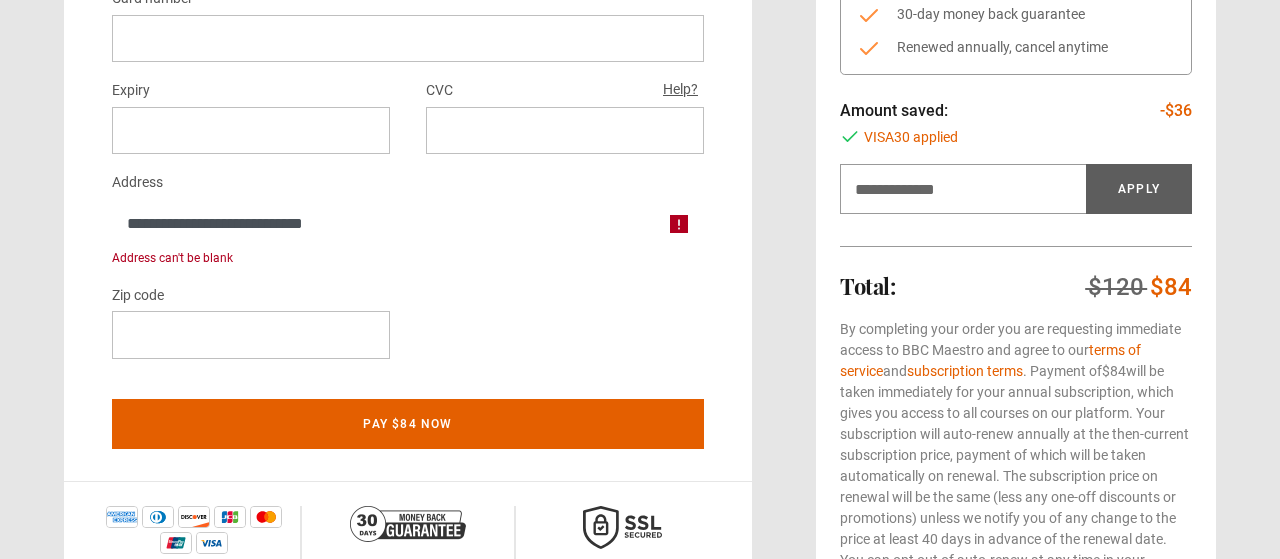 click on "Zip code" at bounding box center (408, 329) 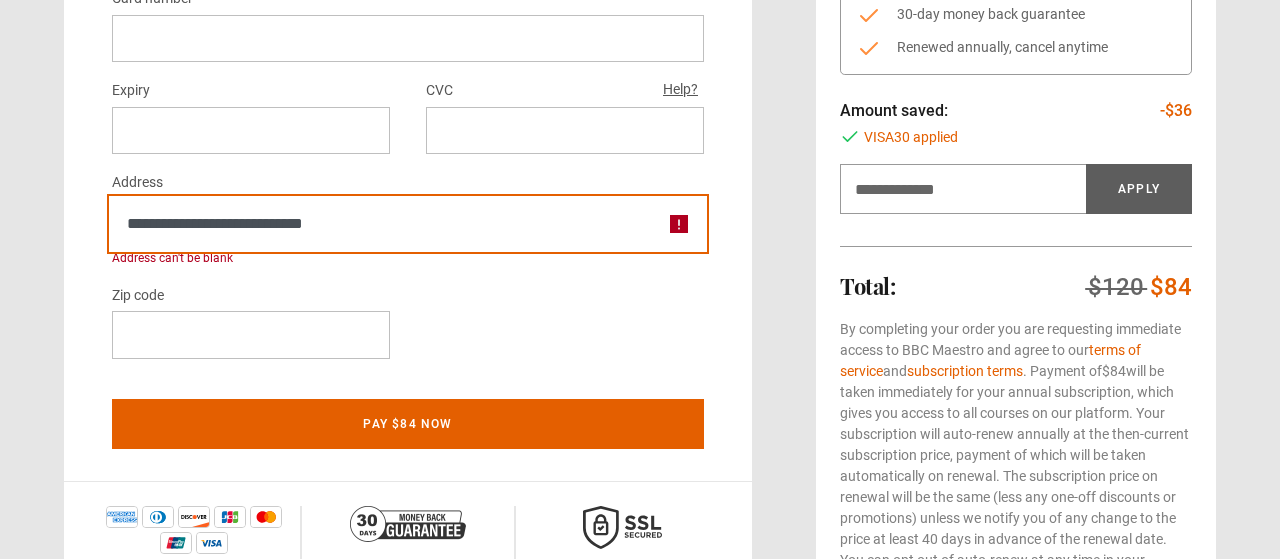 click on "**********" at bounding box center [408, 224] 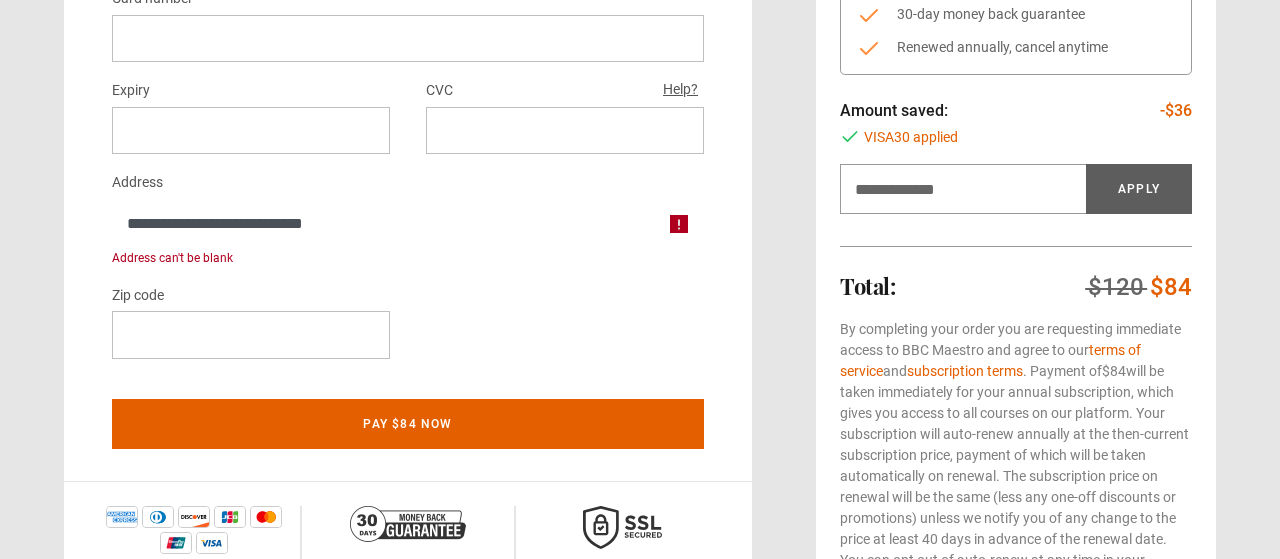 click on "Zip code" at bounding box center [408, 329] 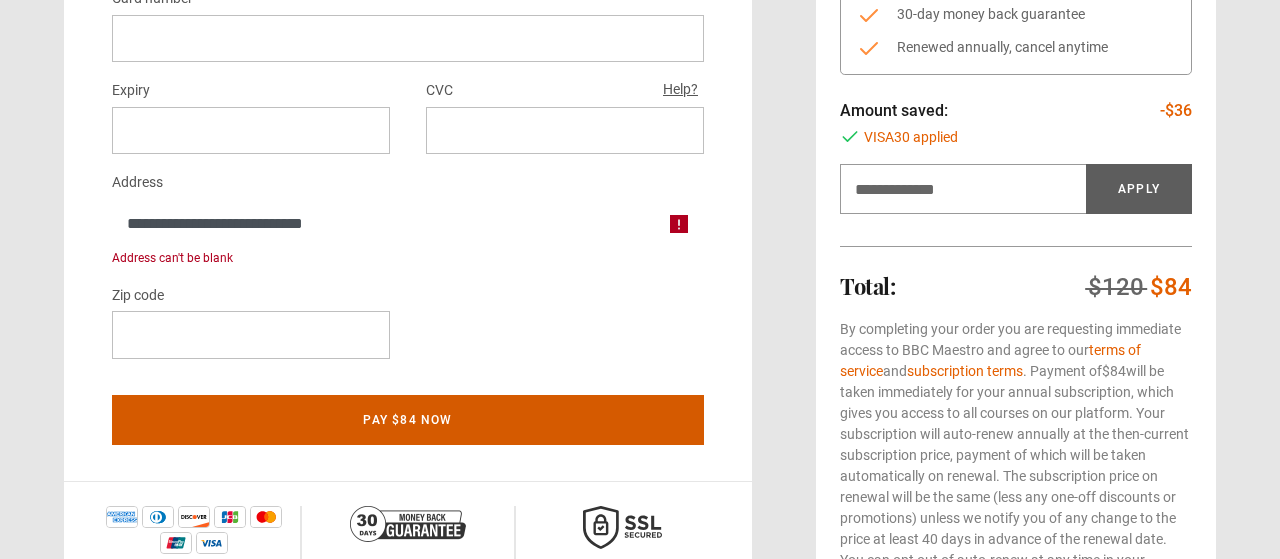 click on "Pay $84 now" at bounding box center [408, 420] 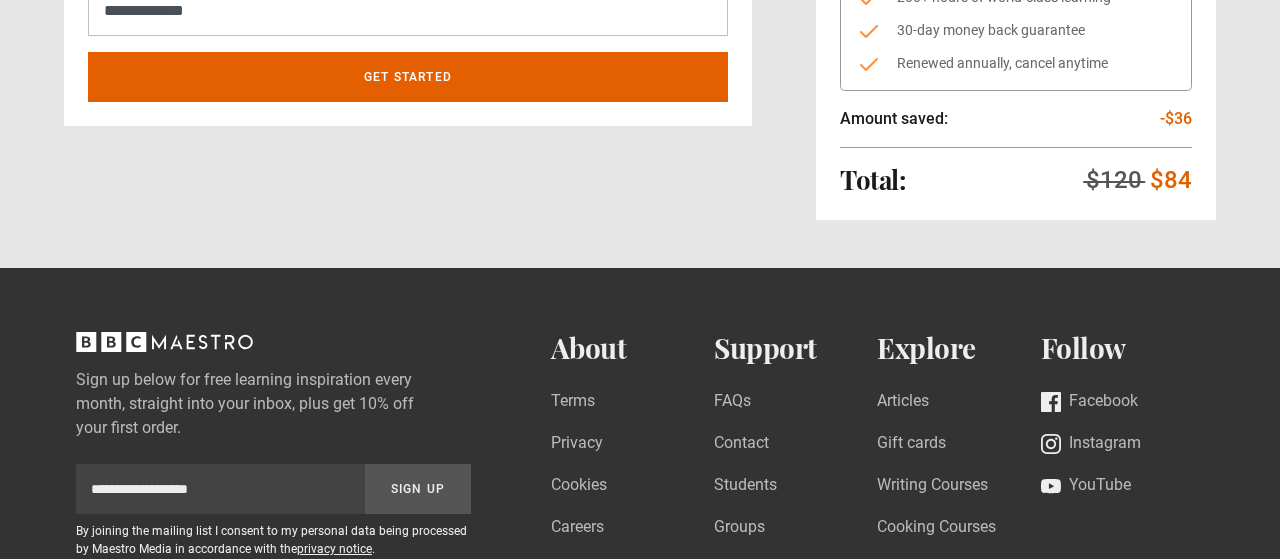 scroll, scrollTop: 0, scrollLeft: 0, axis: both 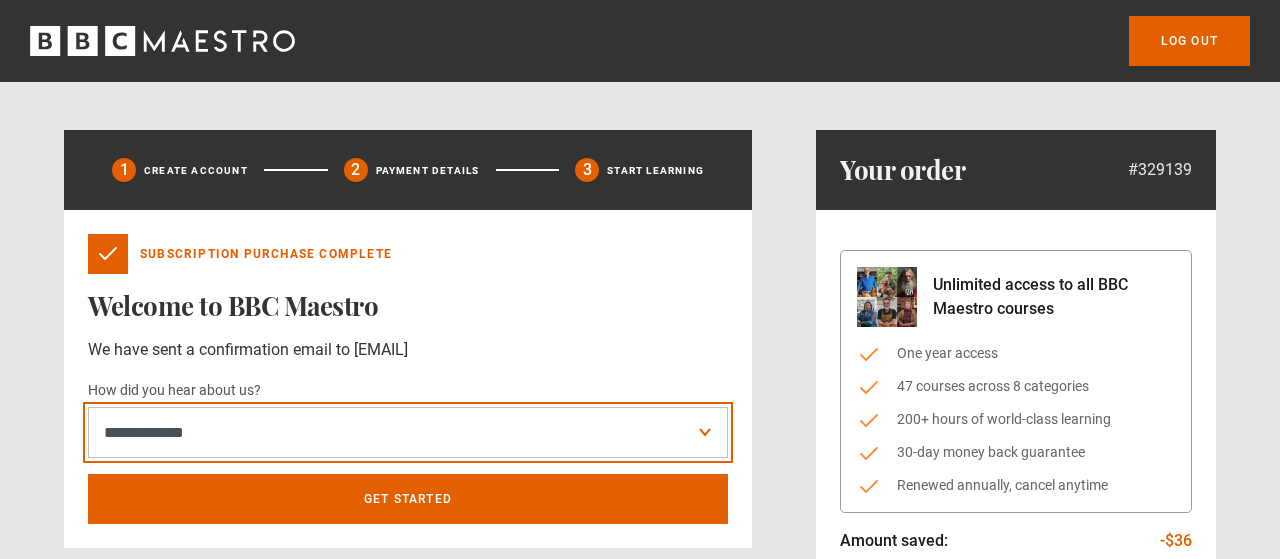 click on "**********" at bounding box center [408, 433] 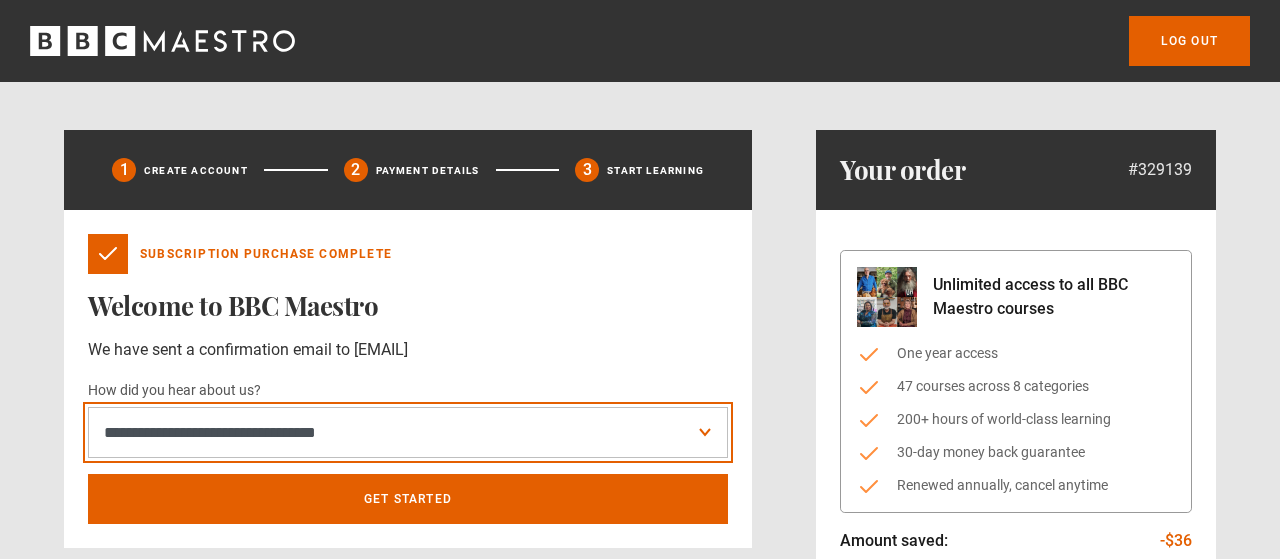 click on "**********" at bounding box center (0, 0) 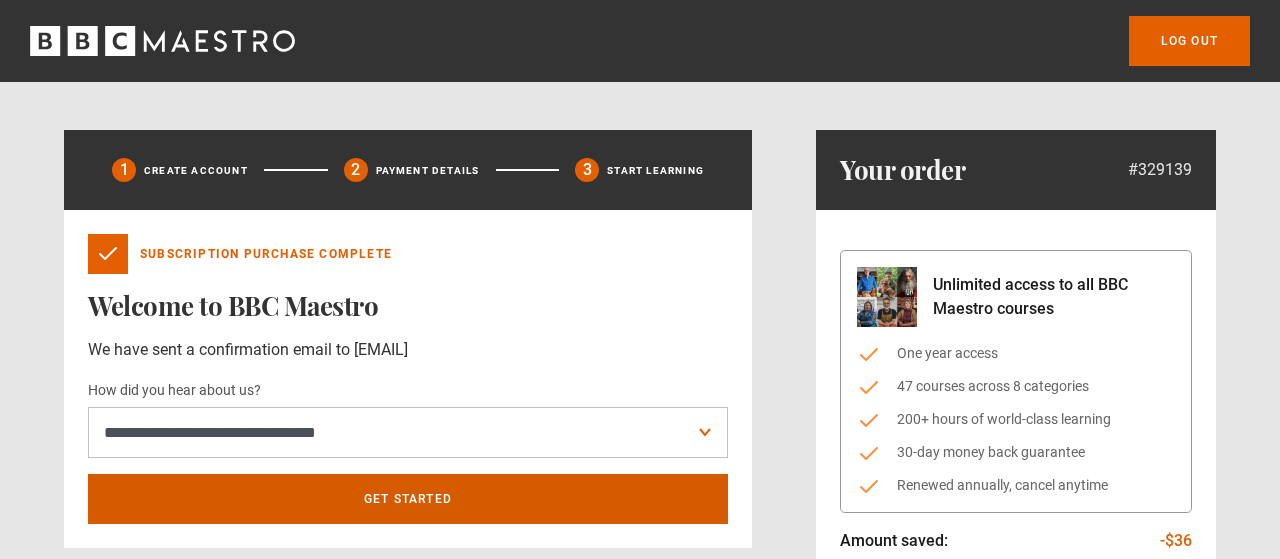 click on "Get Started" at bounding box center [408, 499] 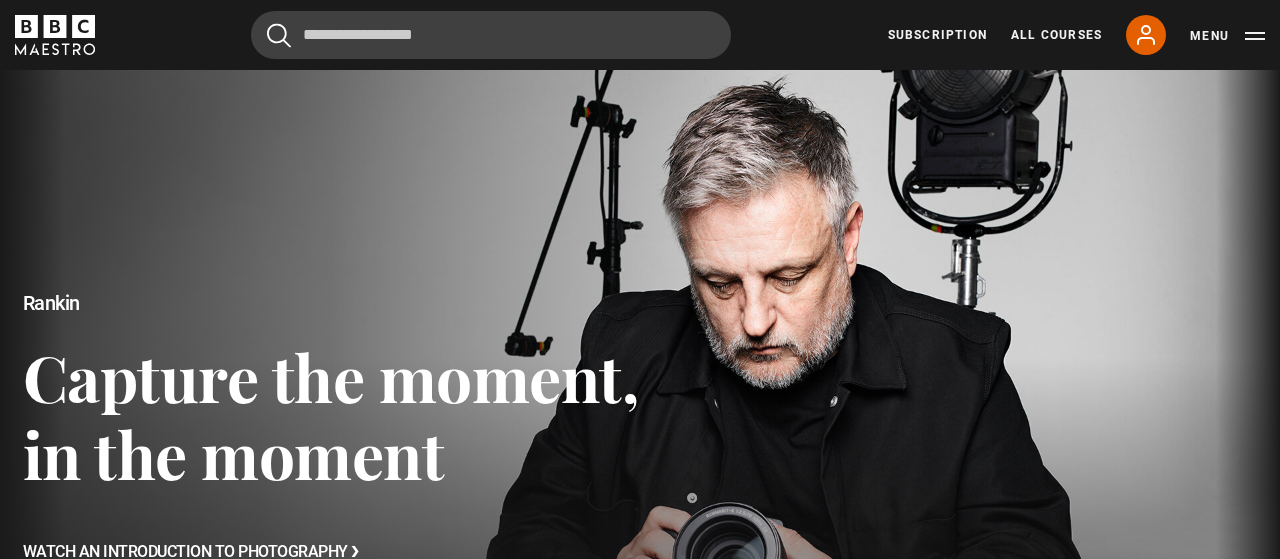 scroll, scrollTop: 0, scrollLeft: 0, axis: both 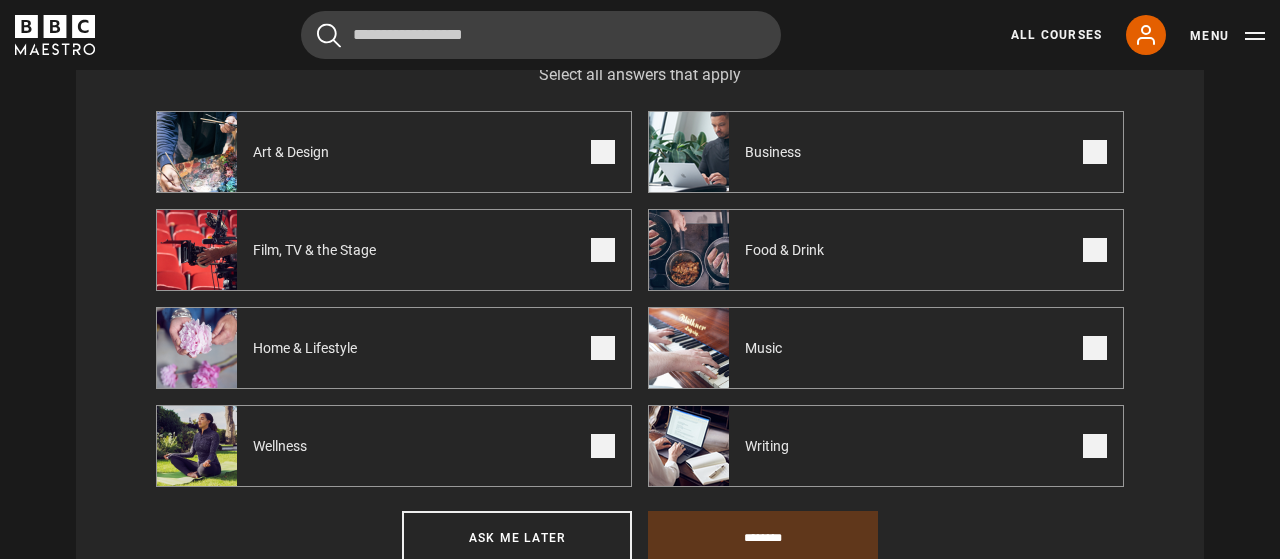 click on "Writing" at bounding box center [886, 446] 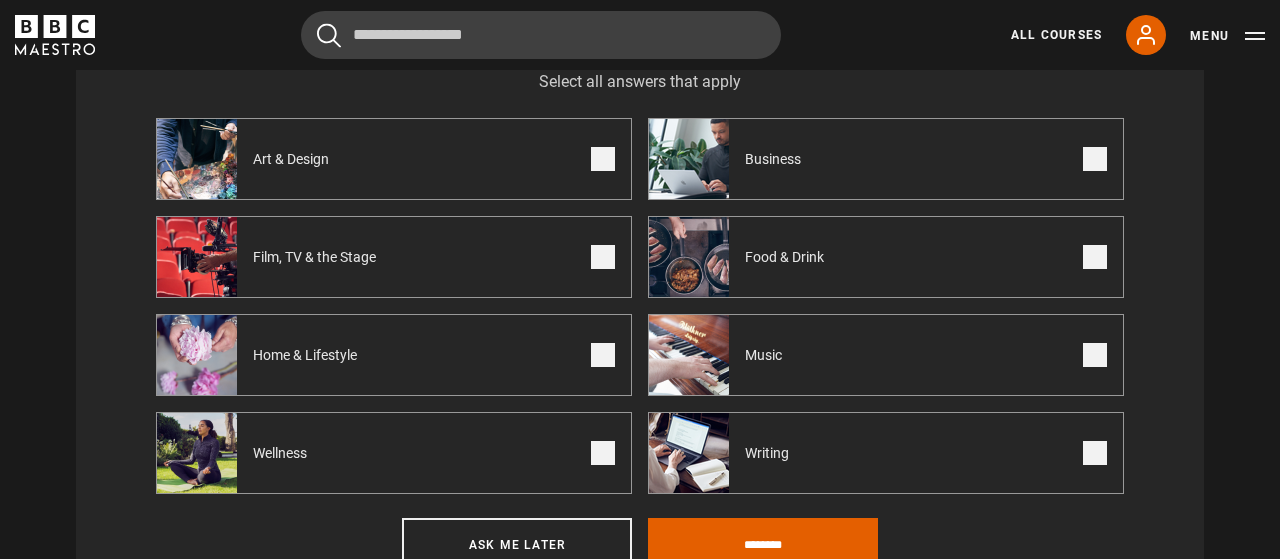scroll, scrollTop: 825, scrollLeft: 0, axis: vertical 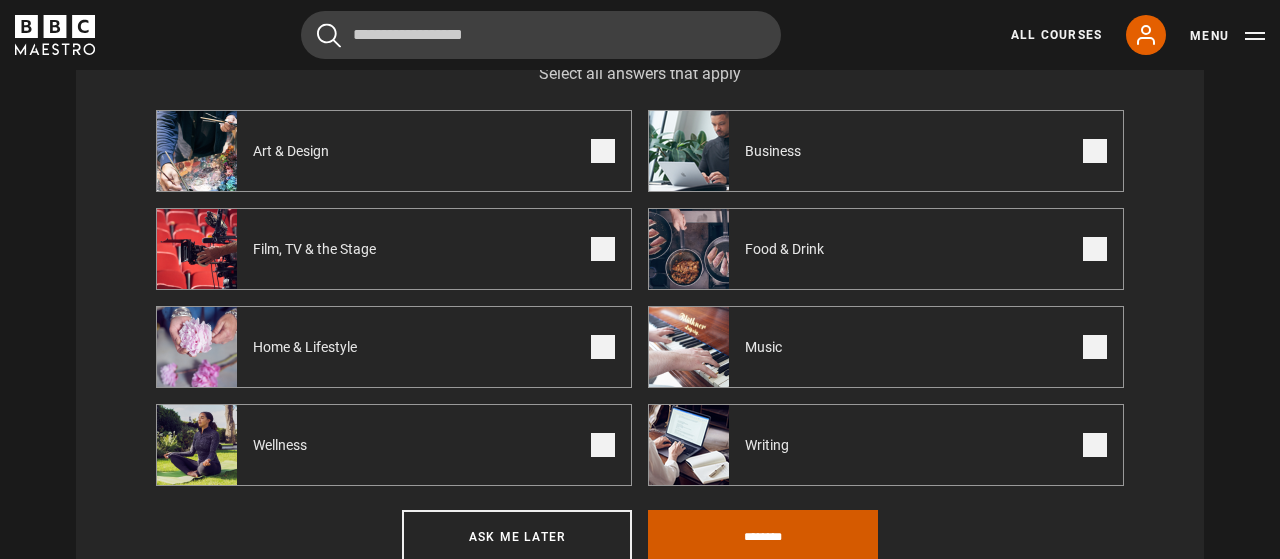 click on "********" at bounding box center (763, 537) 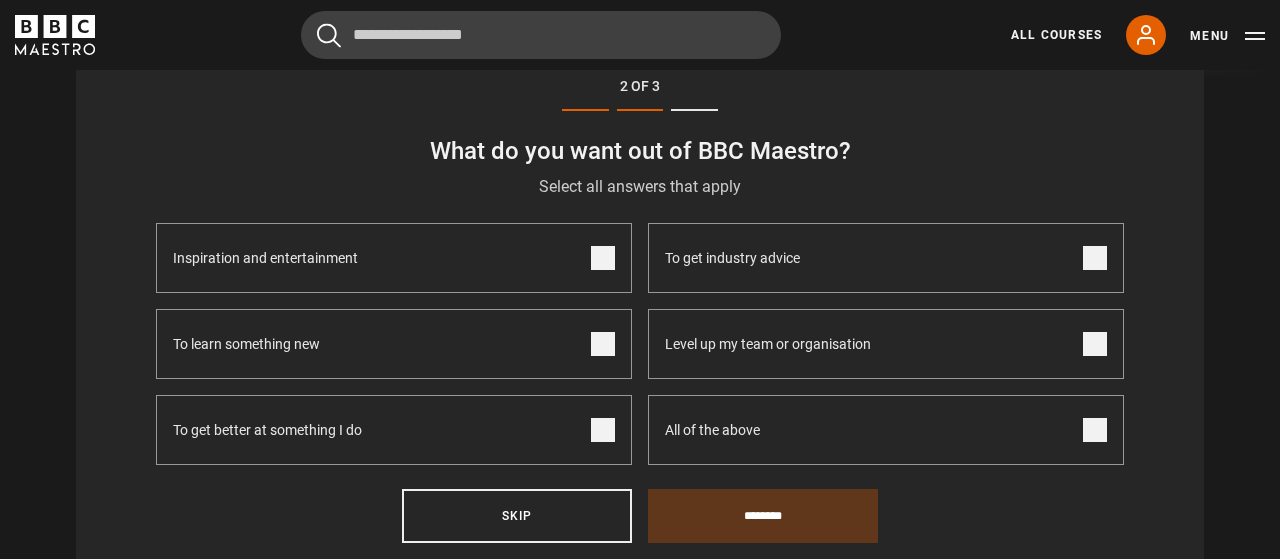 scroll, scrollTop: 720, scrollLeft: 0, axis: vertical 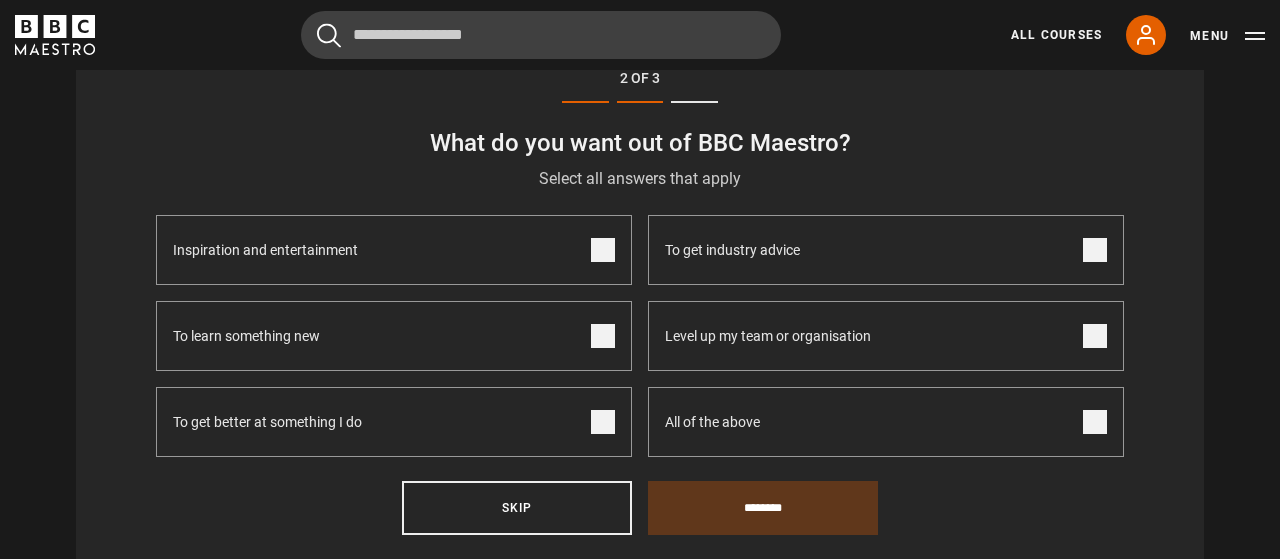 click on "Inspiration and entertainment" at bounding box center (394, 250) 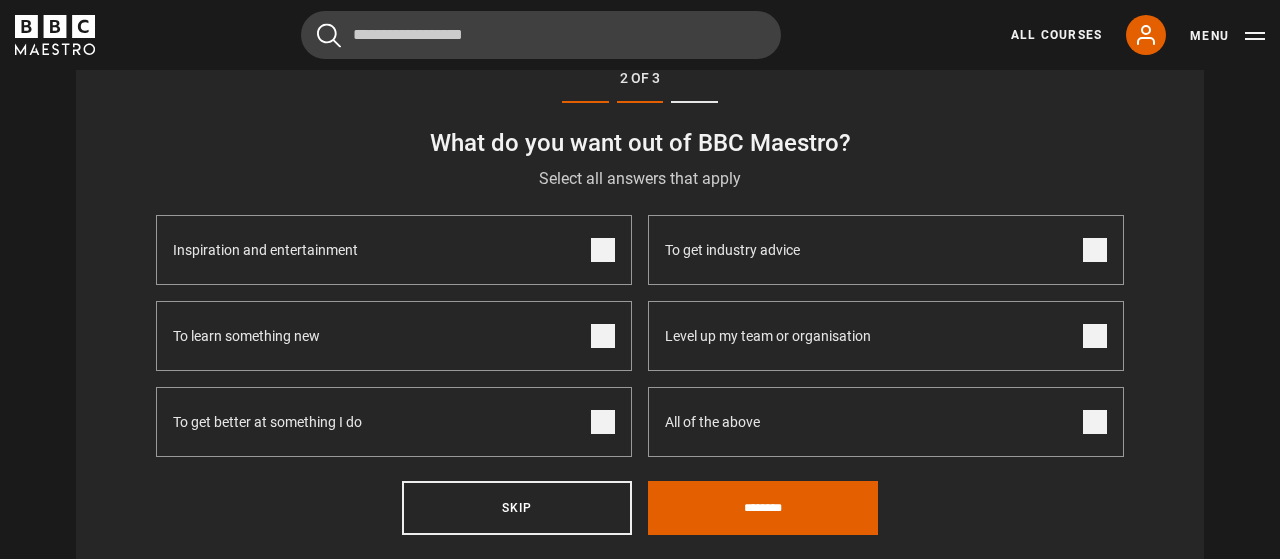 click at bounding box center [603, 336] 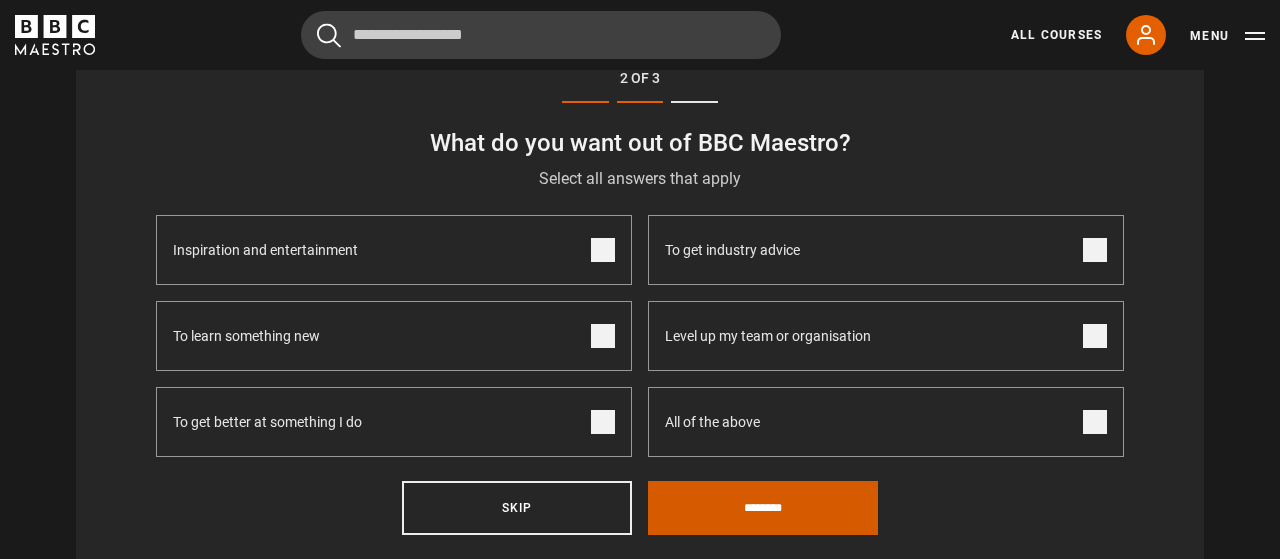 click on "********" at bounding box center [763, 508] 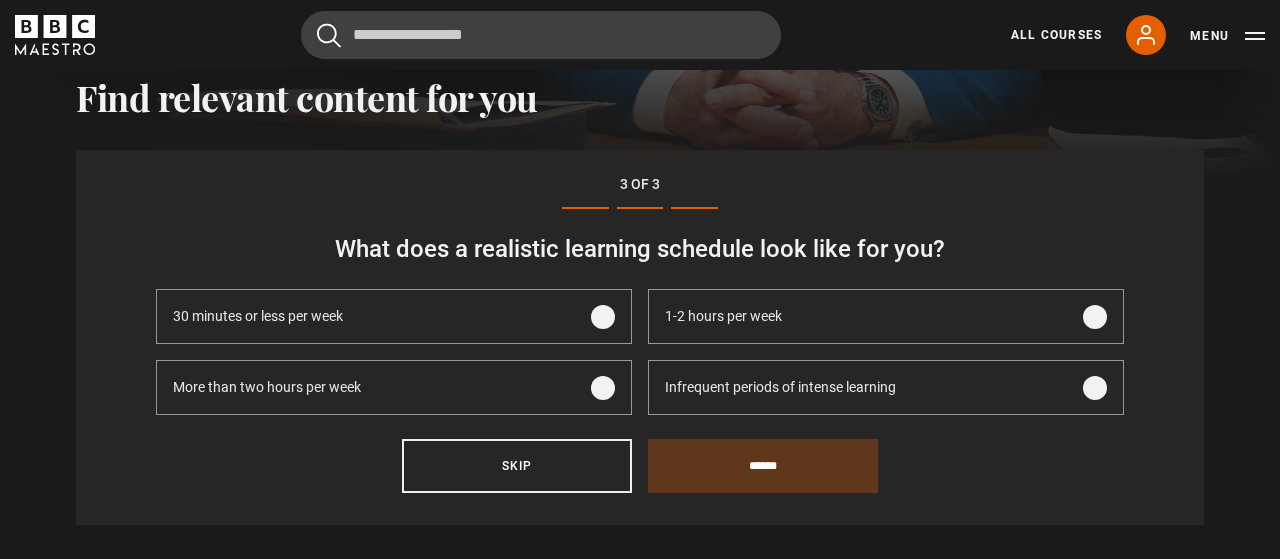 scroll, scrollTop: 613, scrollLeft: 0, axis: vertical 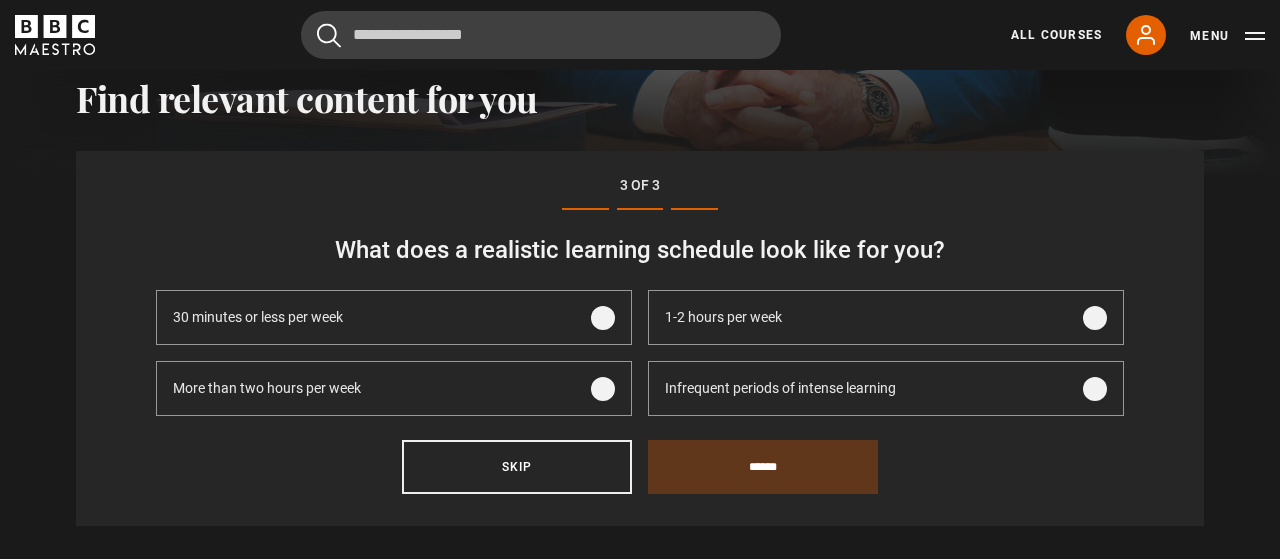 click on "1-2 hours per week" at bounding box center (886, 317) 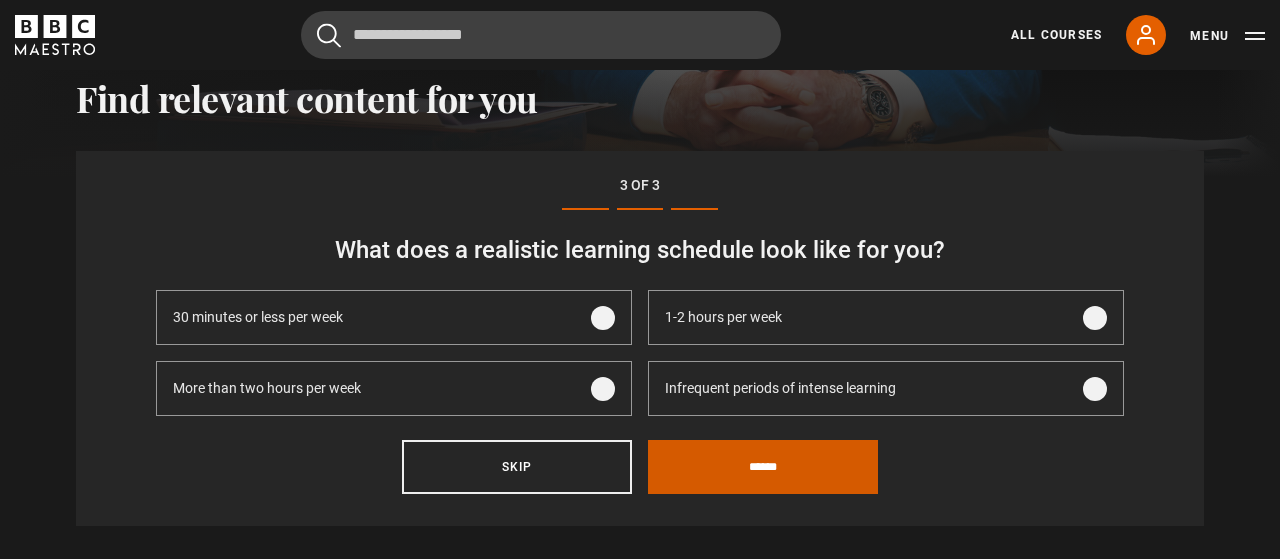click on "******" at bounding box center [763, 467] 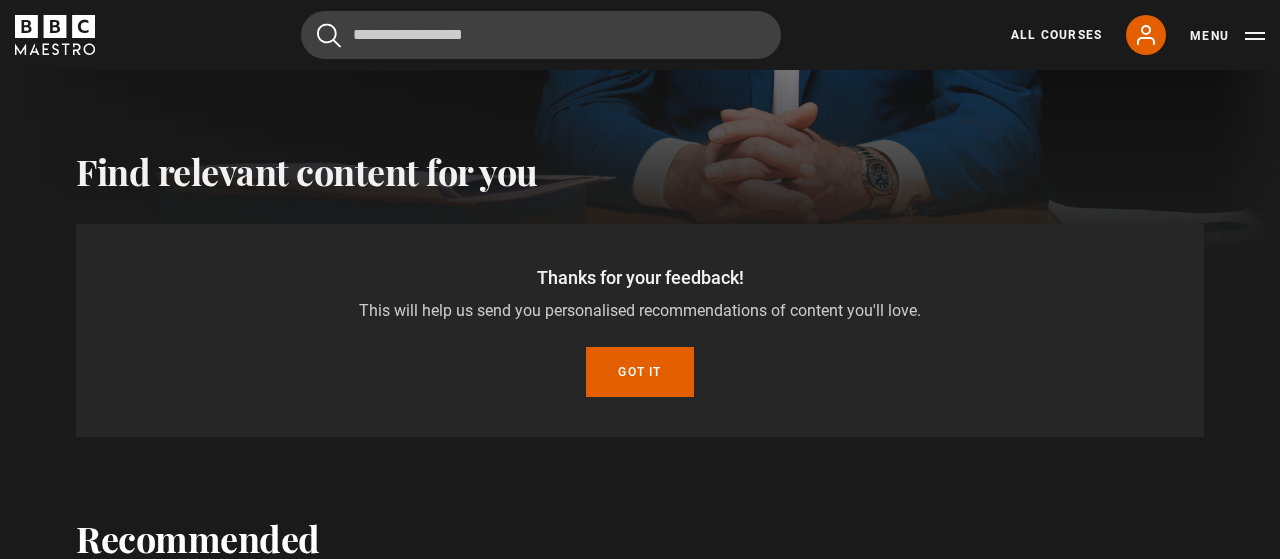 scroll, scrollTop: 539, scrollLeft: 0, axis: vertical 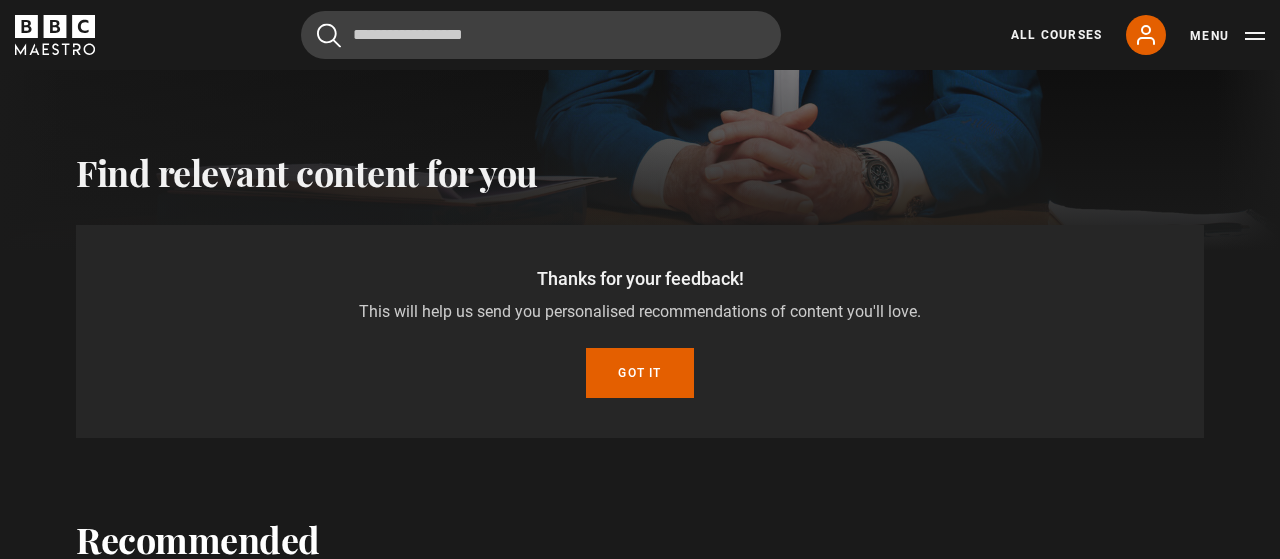 click on "Thanks for your feedback!
This will help us send you personalised recommendations of content you'll love.
Got it" at bounding box center (640, 331) 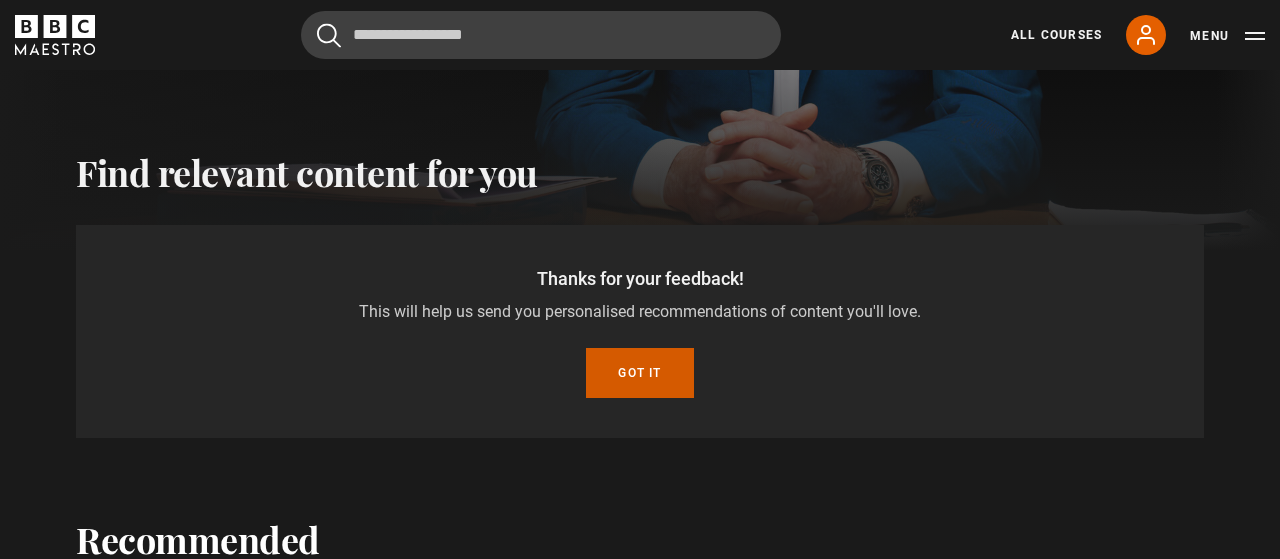 click on "Got it" at bounding box center (639, 373) 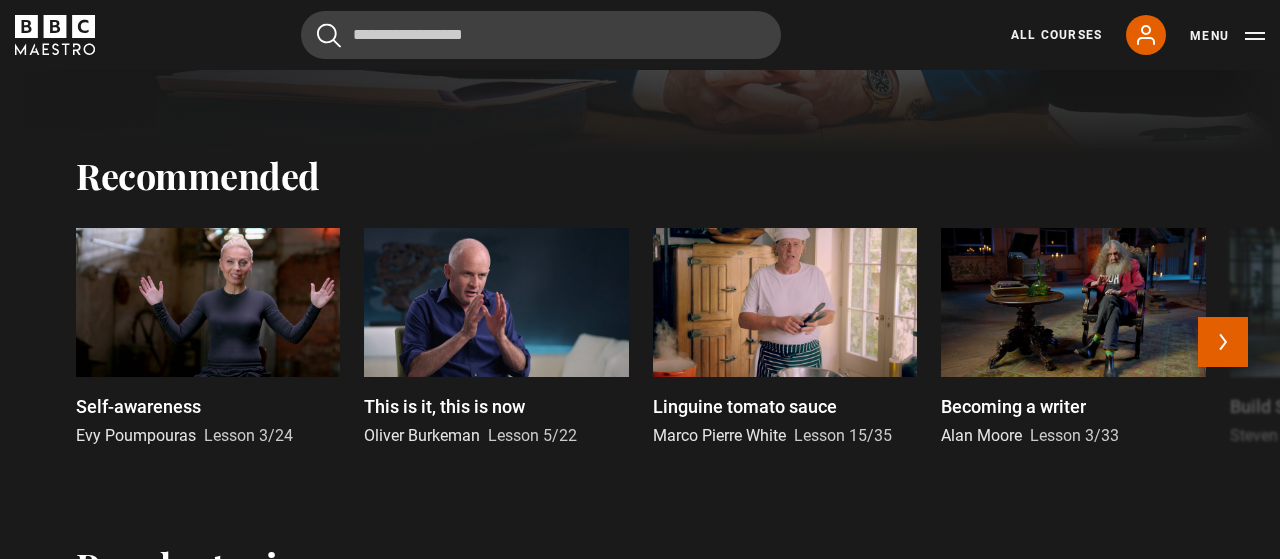 scroll, scrollTop: 644, scrollLeft: 0, axis: vertical 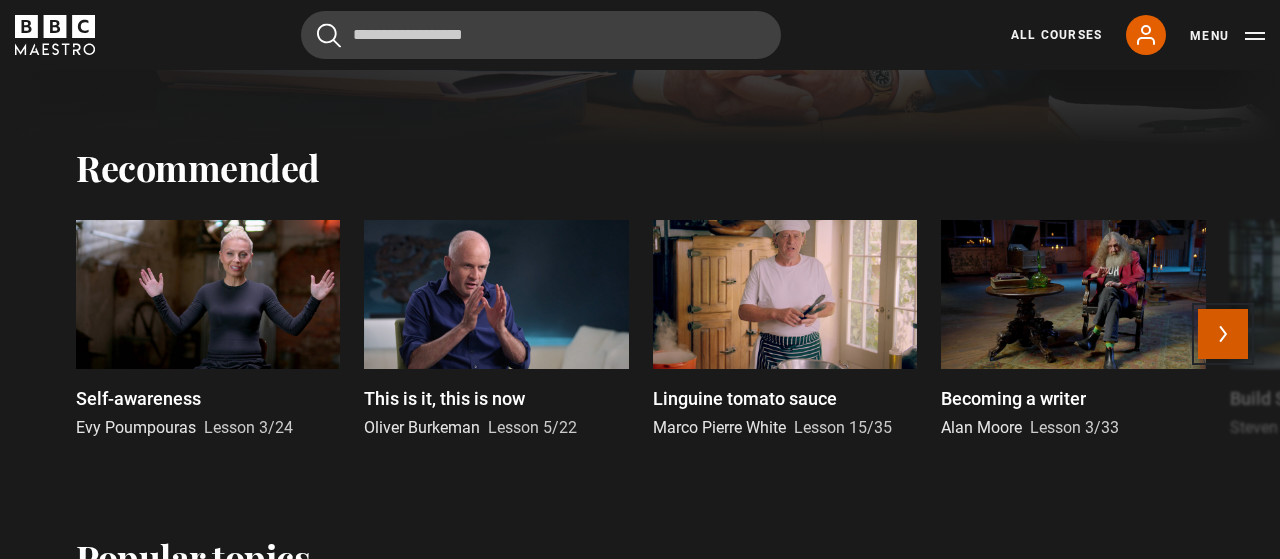 click on "Next" at bounding box center (1223, 334) 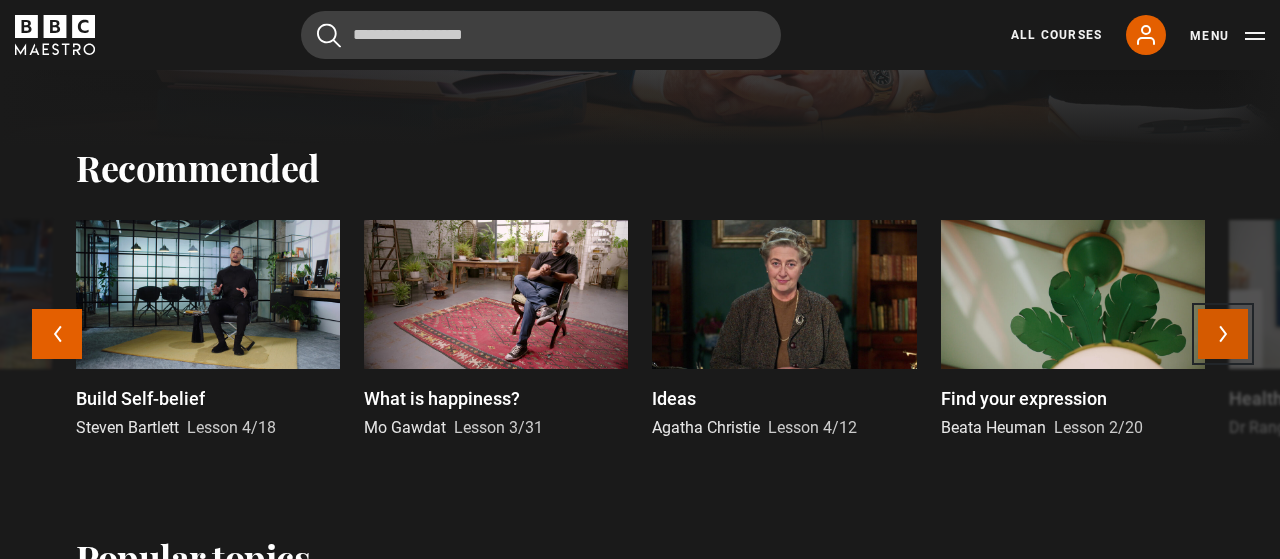click on "Next" at bounding box center (1223, 334) 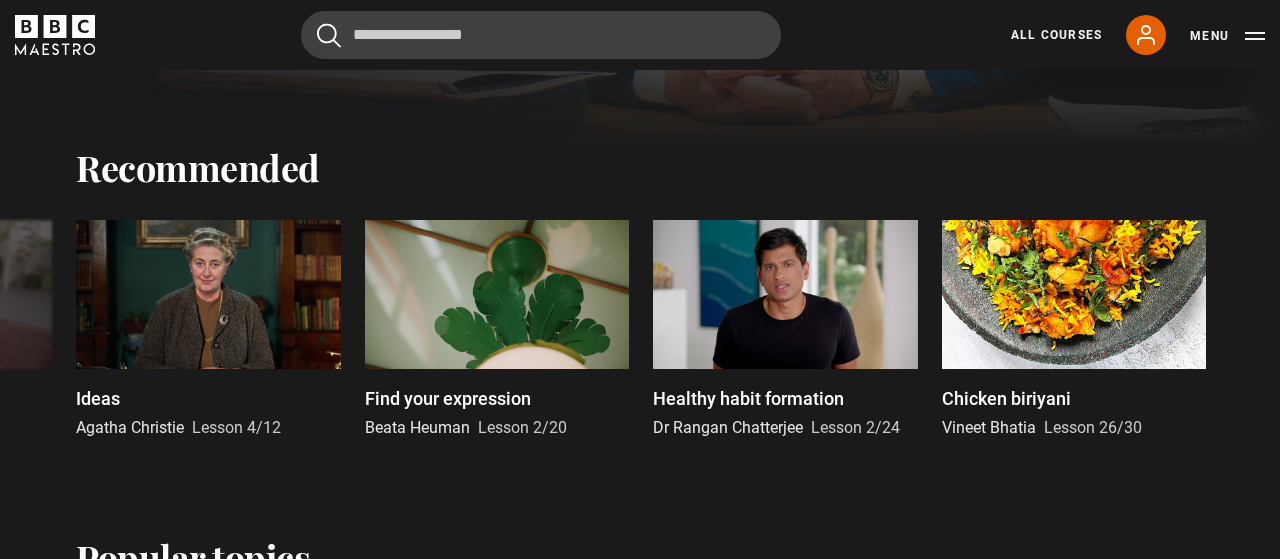 click on "Recommended
Self-awareness
[NAME] [NAME]
Lesson 3/24
This is it, this is now
[NAME] [NAME]
Lesson 5/22
Linguine tomato sauce
[NAME] [NAME]
Lesson 15/35
Becoming a writer
[NAME] [NAME]
Lesson 3/33
Build Self-belief
[NAME] [NAME]
Lesson 4/18
What is happiness?
[NAME] [NAME]
Lesson 3/31
Ideas
[NAME] [NAME]
Lesson 4/12
Find your expression
[NAME] [NAME]
Lesson 2/20
Healthy habit formation
[NAME] [NAME]
Lesson 2/24
Chicken biriyani
[NAME] [NAME]
Lesson 26/30
Previous
Next
Popular topics
How to get people to talk
[NAME] [NAME]
Lesson 10/24
Authentic passion
[NAME] [NAME]
Lesson 10/26" at bounding box center (640, 2128) 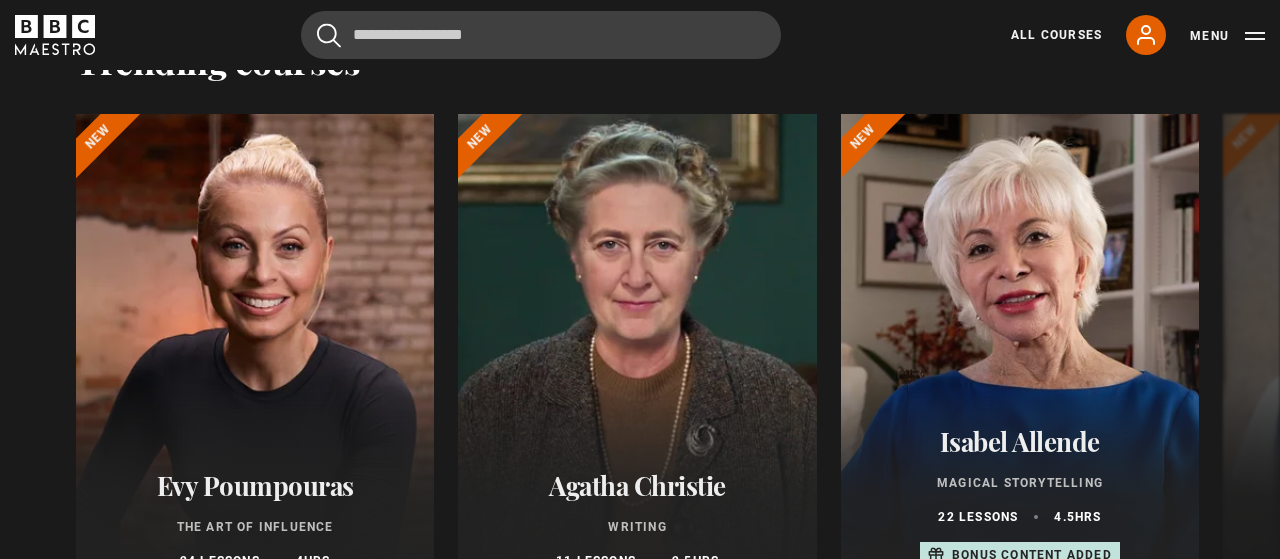 scroll, scrollTop: 1912, scrollLeft: 0, axis: vertical 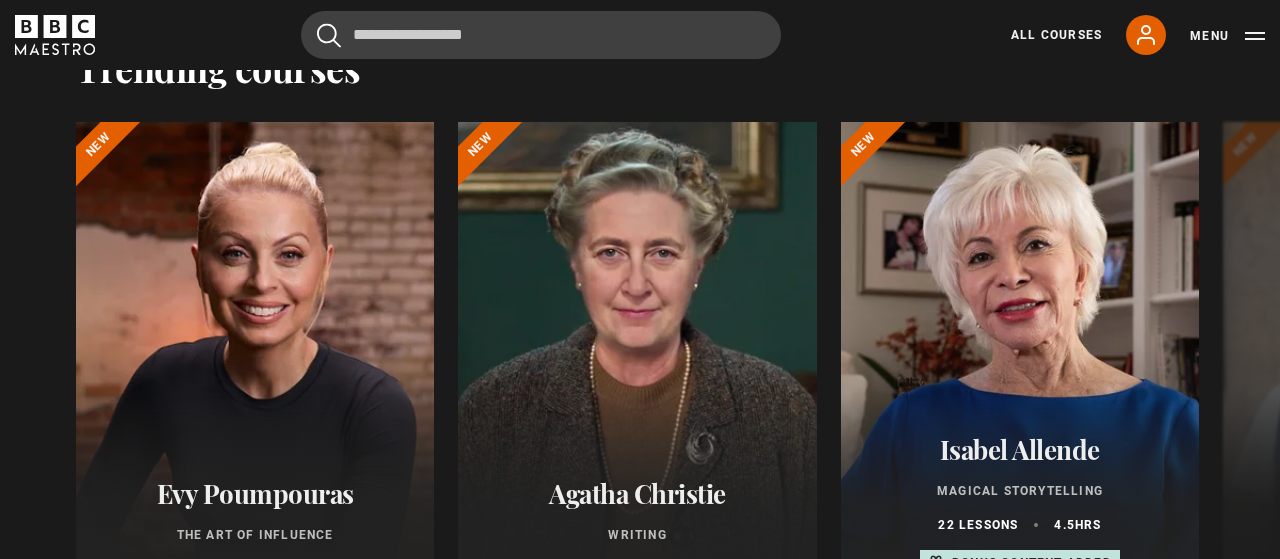 click on "Cancel
Courses
Previous courses
Next courses
[NAME] [NAME] Writing 12  Related Lessons New [NAME] [NAME] Mastering Mixology 22  Related Lessons New [NAME] [NAME] Magical Storytelling 22  Related Lessons New [NAME] [NAME] The Art of Influence 24  Related Lessons New [NAME] [NAME] Thriving in Business 24  Related Lessons [NAME] [NAME] Interior Design 20  Related Lessons New [NAME] [NAME] Sing Like the Stars 31  Related Lessons [NAME] [NAME]  Sleep Better 21  Related Lessons [NAME] [NAME] CBE Think Like an Entrepreneur 19  Related Lessons New 21" at bounding box center (640, 35) 